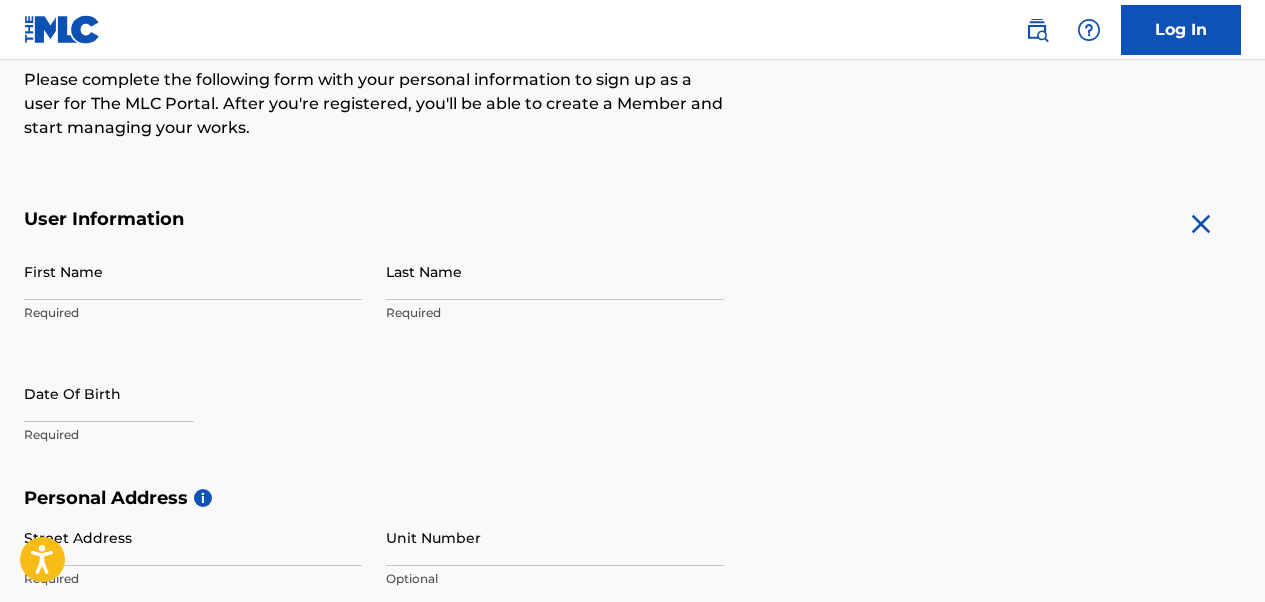 scroll, scrollTop: 0, scrollLeft: 0, axis: both 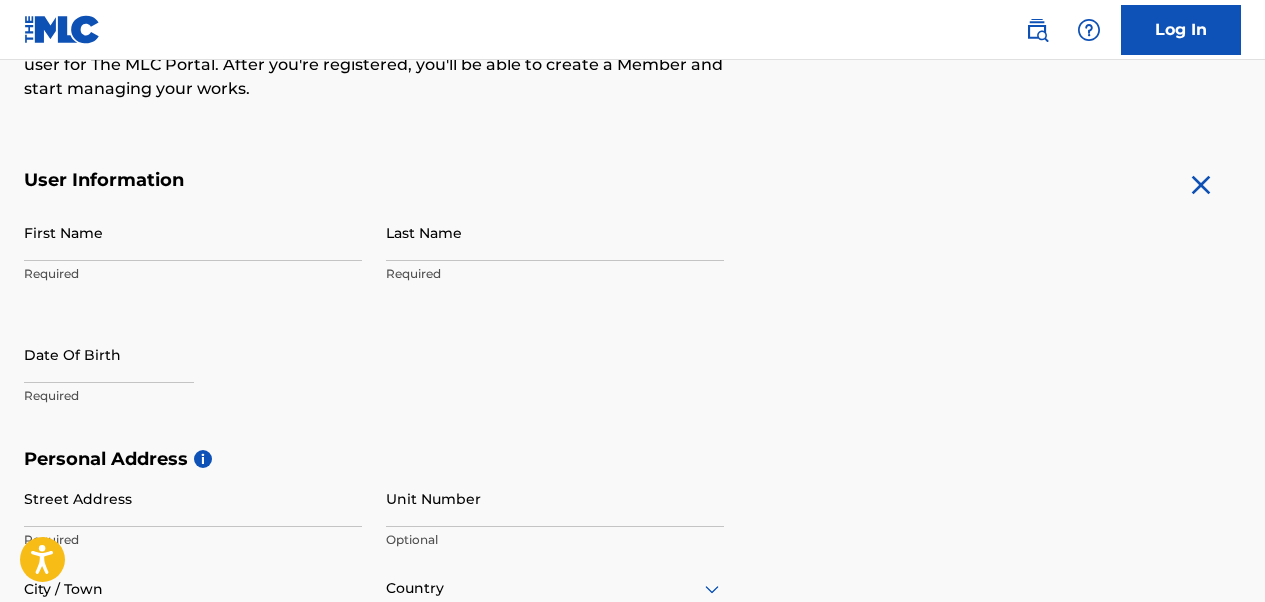 click on "First Name" at bounding box center [193, 232] 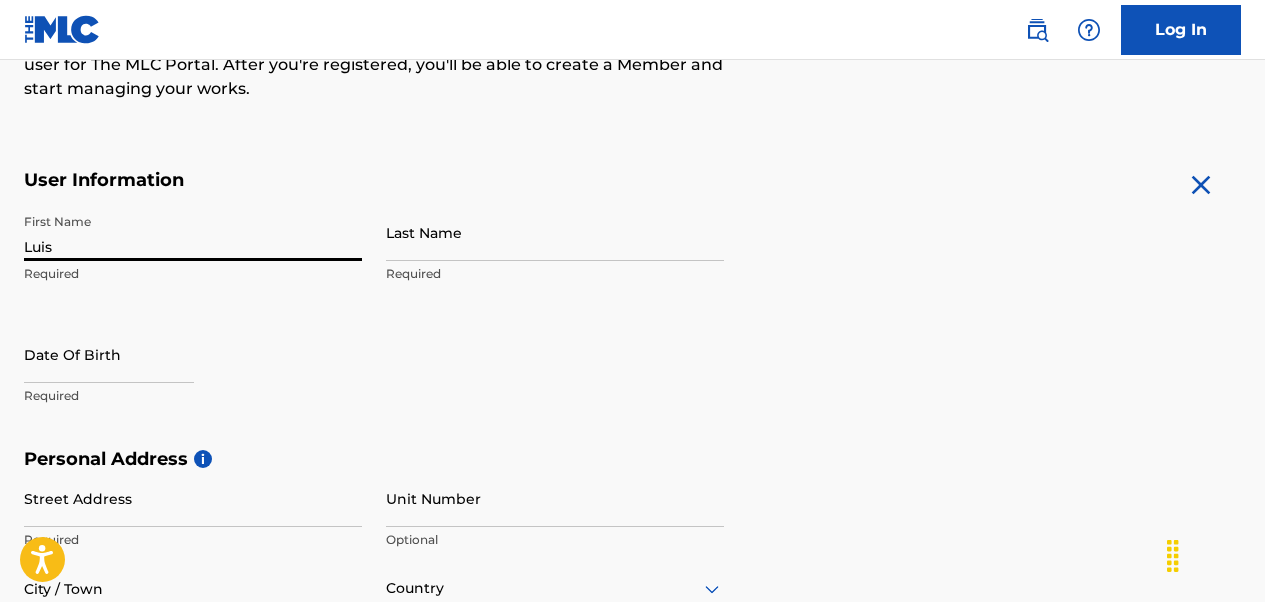 type on "Luis" 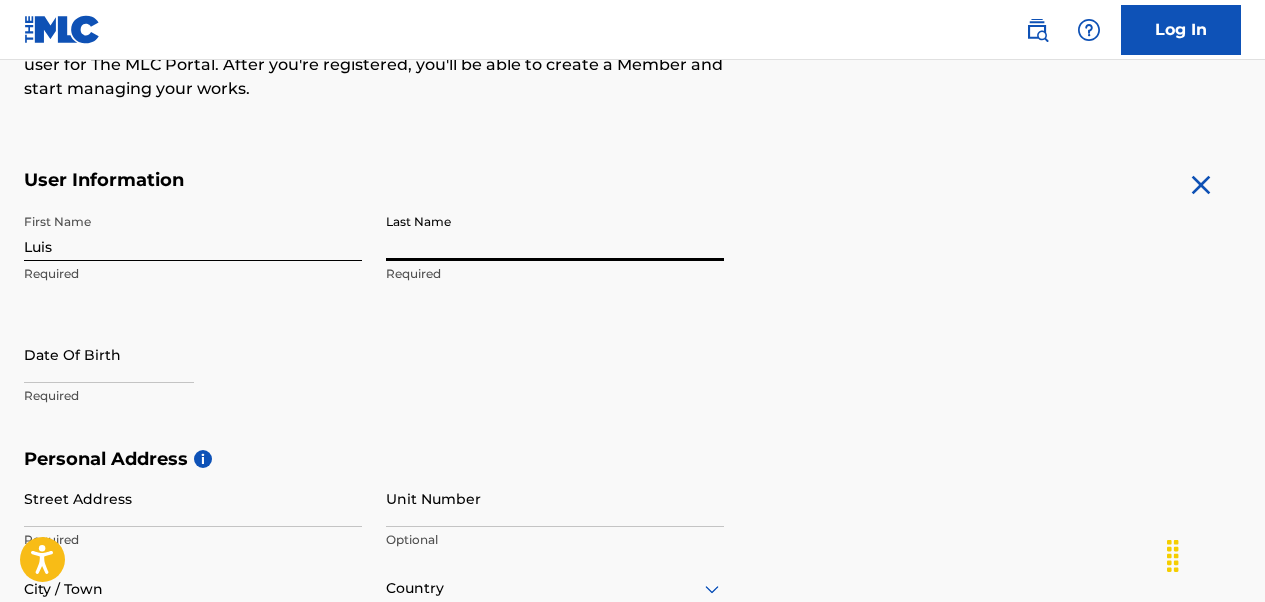 click on "Last Name" at bounding box center (555, 232) 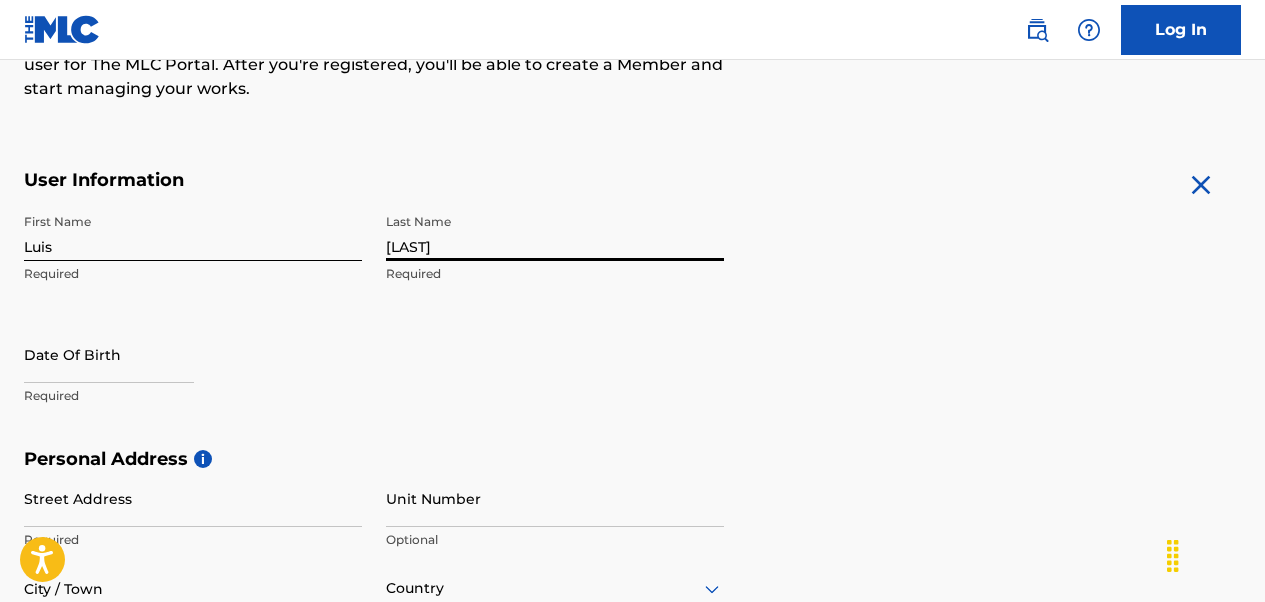 type on "[LAST]" 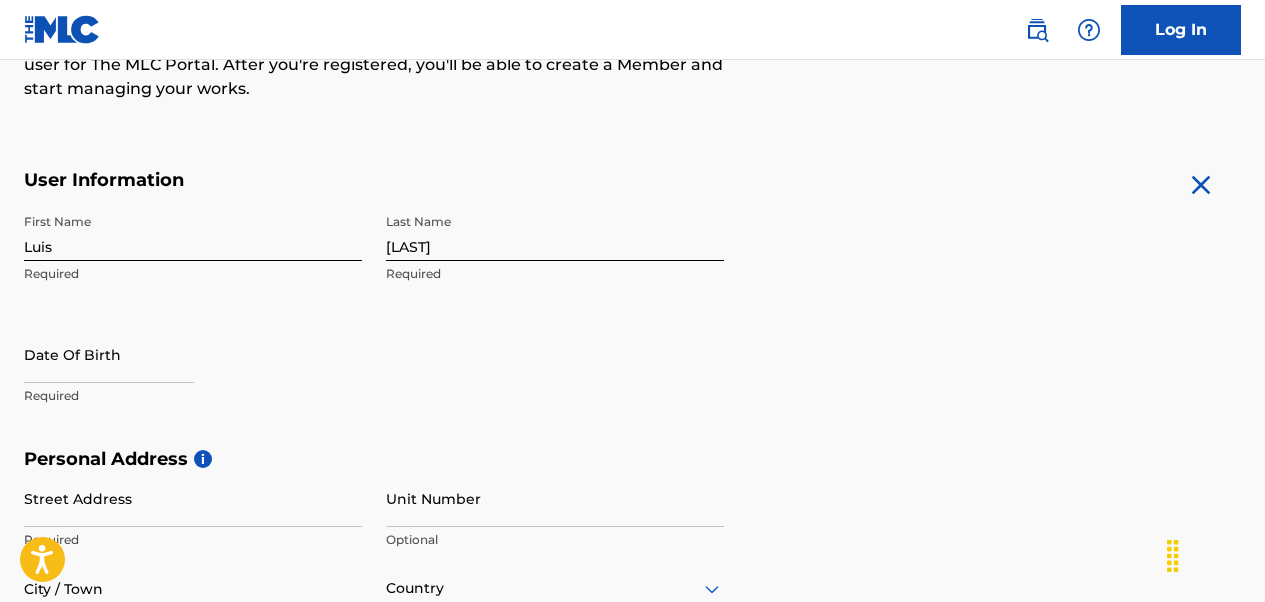 click at bounding box center (109, 354) 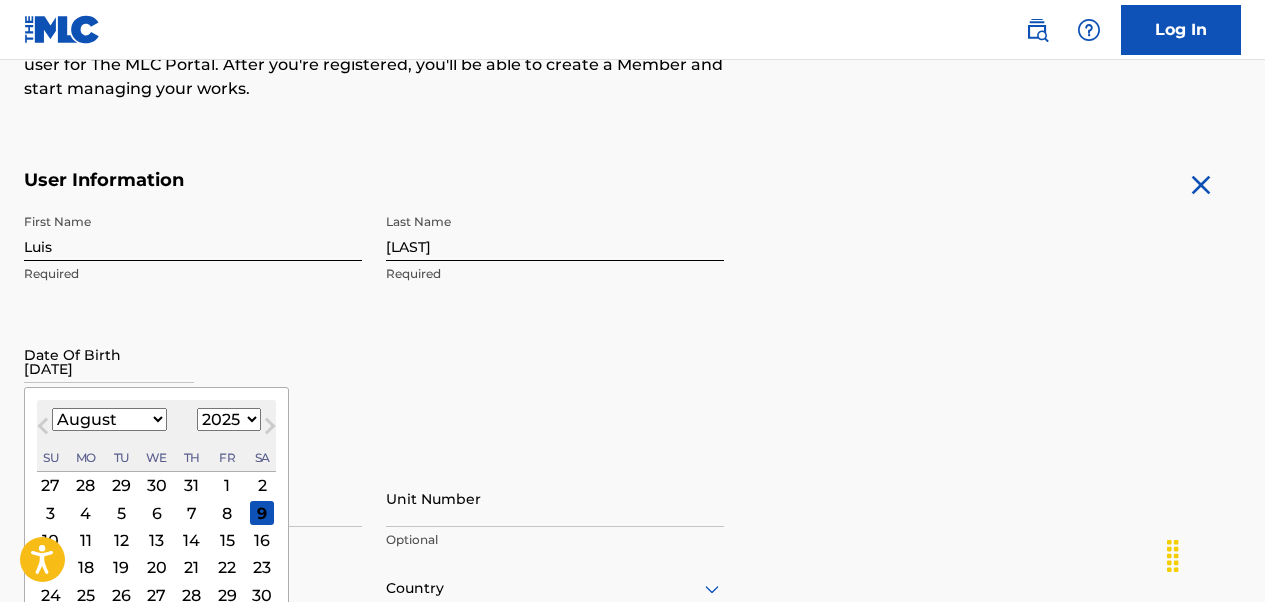 type on "[DATE]" 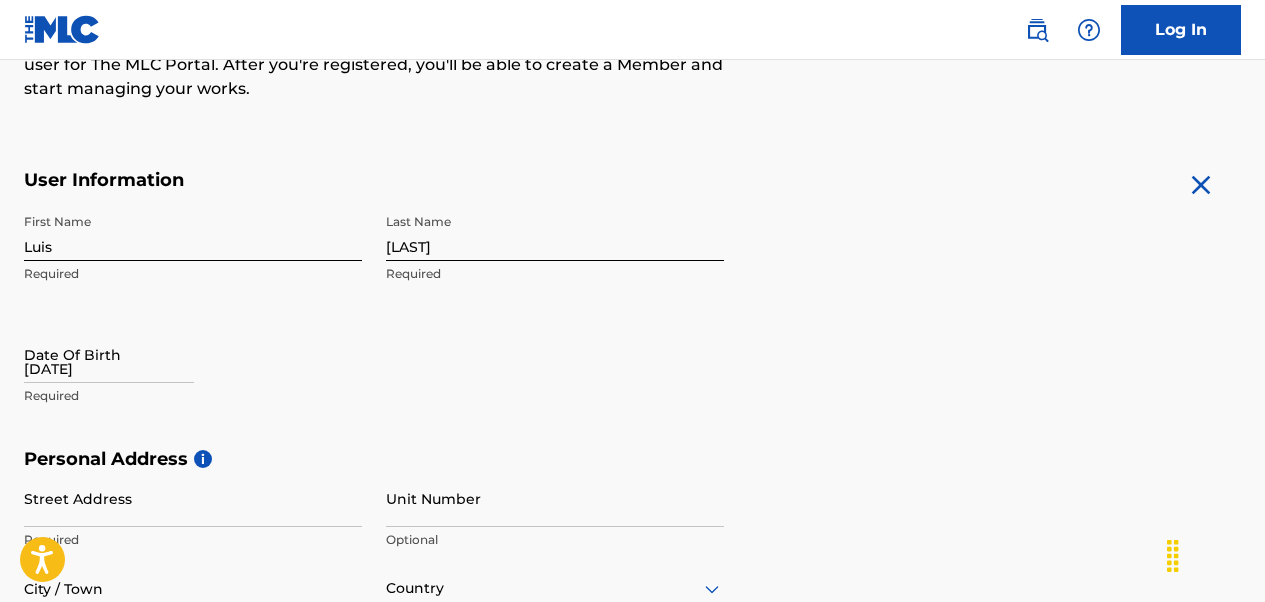 click on "[FIRST] [LAST] [DATE]" at bounding box center (374, 326) 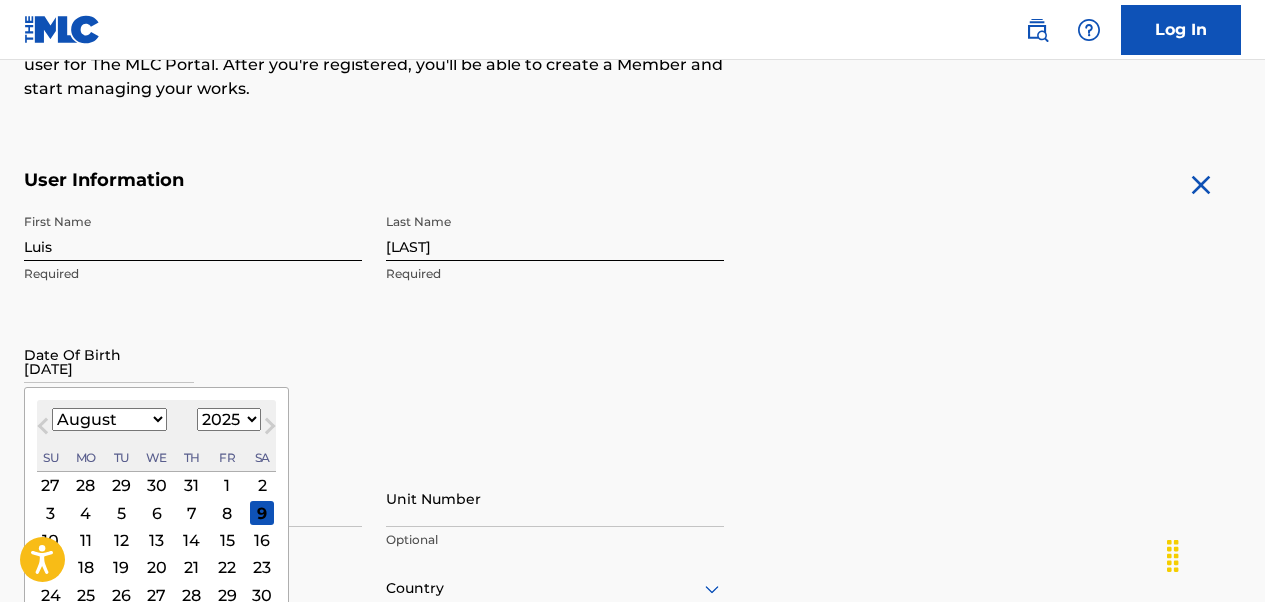 click on "January February March April May June July August September October November December" at bounding box center (109, 419) 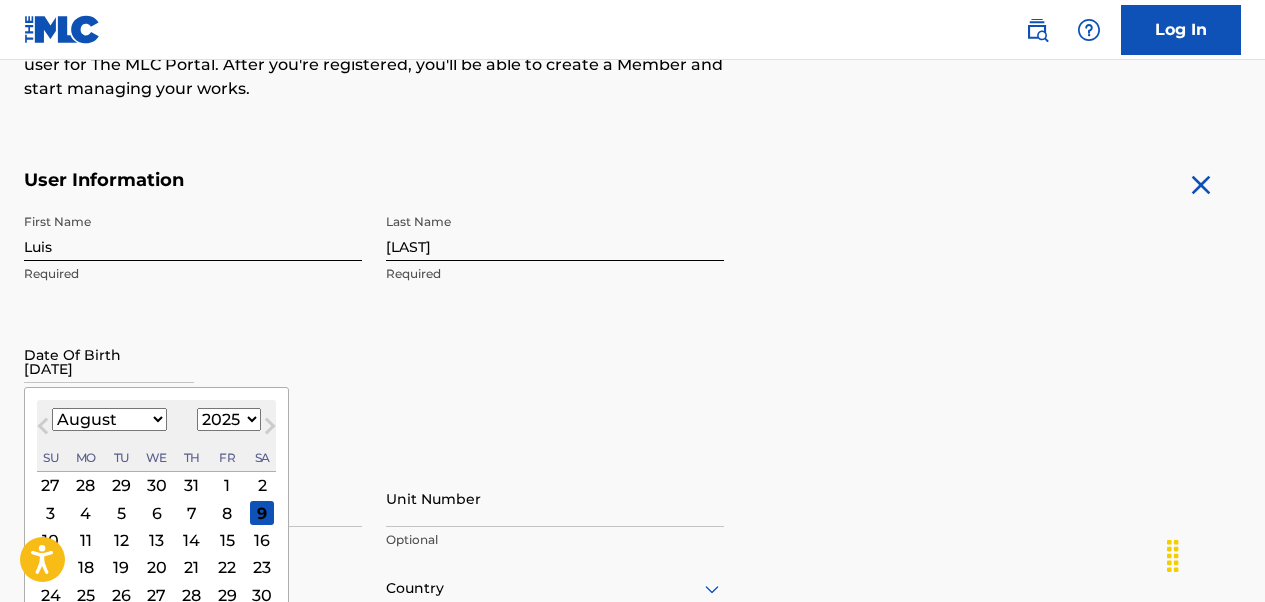 select on "6" 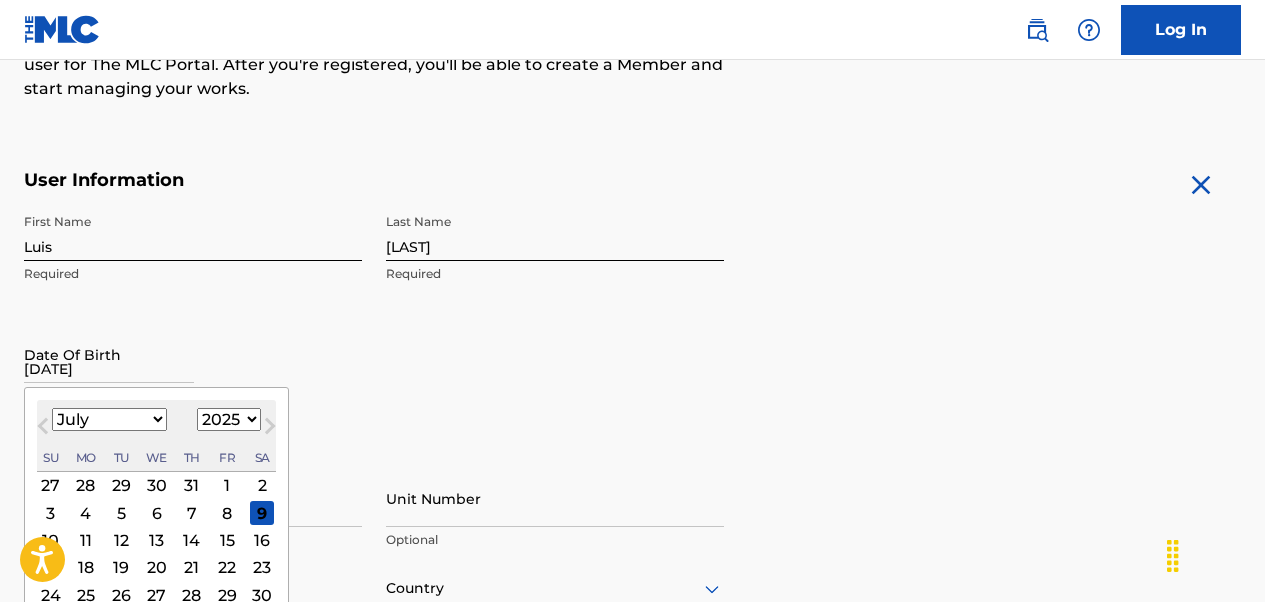 click on "January February March April May June July August September October November December" at bounding box center [109, 419] 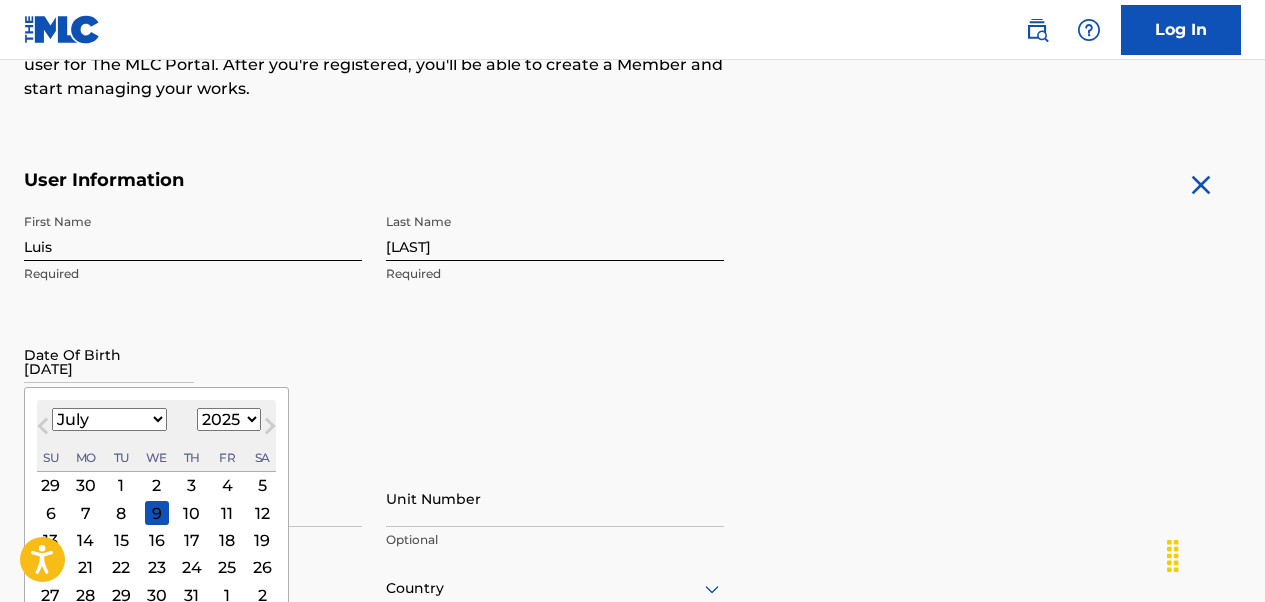 click on "1899 1900 1901 1902 1903 1904 1905 1906 1907 1908 1909 1910 1911 1912 1913 1914 1915 1916 1917 1918 1919 1920 1921 1922 1923 1924 1925 1926 1927 1928 1929 1930 1931 1932 1933 1934 1935 1936 1937 1938 1939 1940 1941 1942 1943 1944 1945 1946 1947 1948 1949 1950 1951 1952 1953 1954 1955 1956 1957 1958 1959 1960 1961 1962 1963 1964 1965 1966 1967 1968 1969 1970 1971 1972 1973 1974 1975 1976 1977 1978 1979 1980 1981 1982 1983 1984 1985 1986 1987 1988 1989 1990 1991 1992 1993 1994 1995 1996 1997 1998 1999 2000 2001 2002 2003 2004 2005 2006 2007 2008 2009 2010 2011 2012 2013 2014 2015 2016 2017 2018 2019 2020 2021 2022 2023 2024 2025 2026 2027 2028 2029 2030 2031 2032 2033 2034 2035 2036 2037 2038 2039 2040 2041 2042 2043 2044 2045 2046 2047 2048 2049 2050 2051 2052 2053 2054 2055 2056 2057 2058 2059 2060 2061 2062 2063 2064 2065 2066 2067 2068 2069 2070 2071 2072 2073 2074 2075 2076 2077 2078 2079 2080 2081 2082 2083 2084 2085 2086 2087 2088 2089 2090 2091 2092 2093 2094 2095 2096 2097 2098 2099 2100" at bounding box center (229, 419) 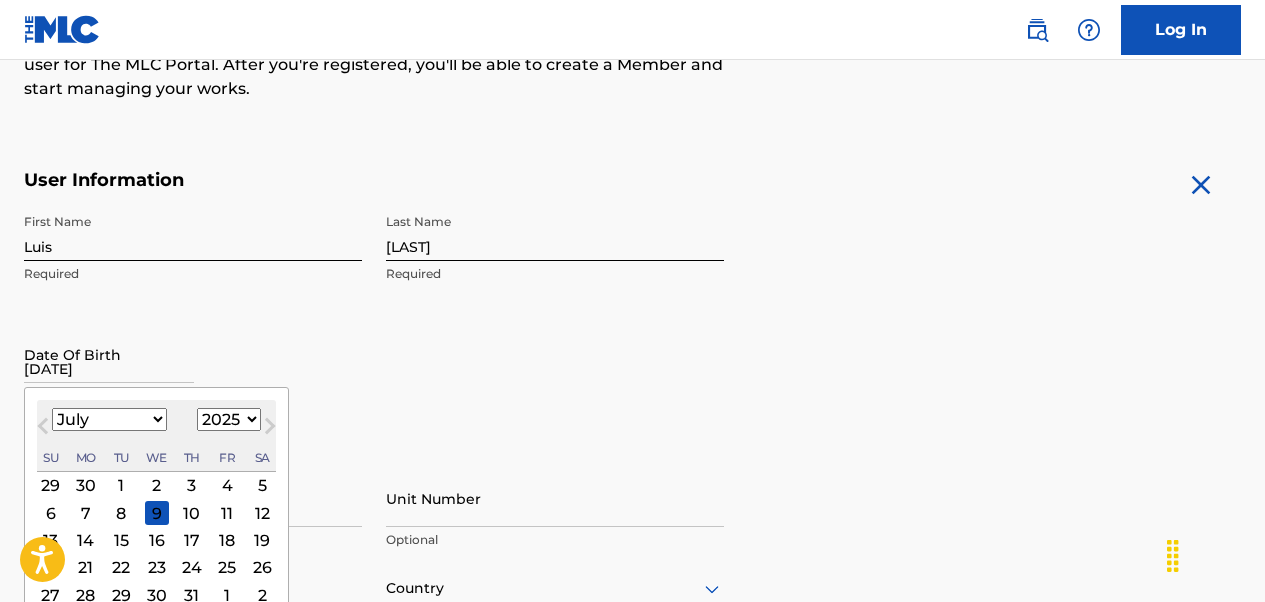 select on "1990" 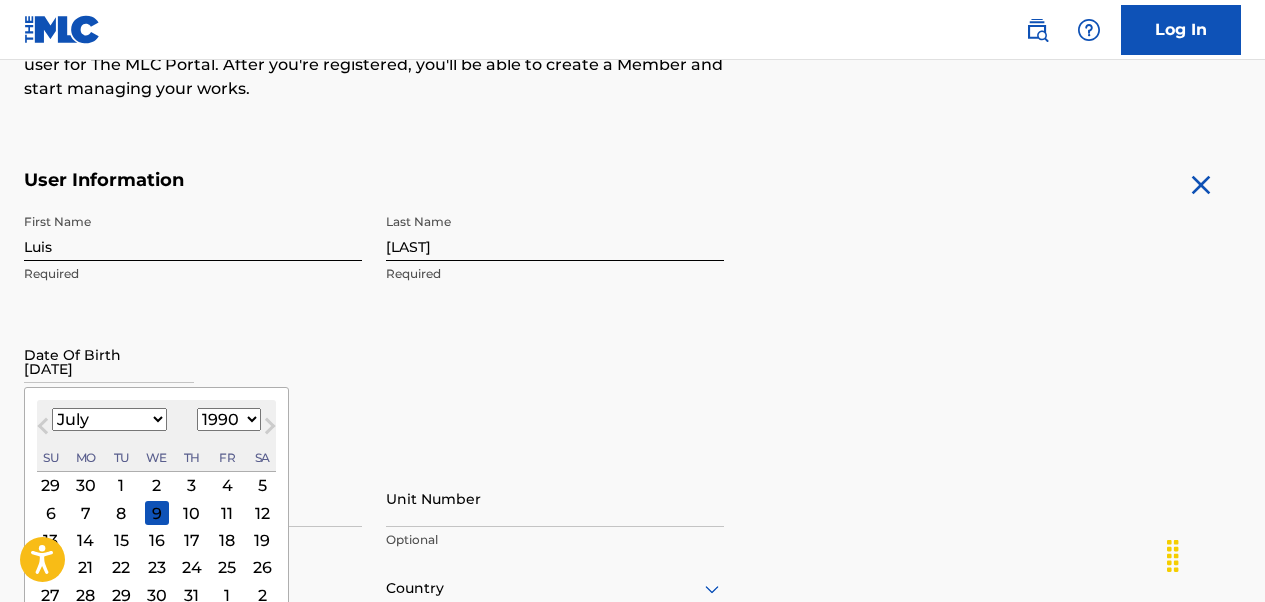 click on "1899 1900 1901 1902 1903 1904 1905 1906 1907 1908 1909 1910 1911 1912 1913 1914 1915 1916 1917 1918 1919 1920 1921 1922 1923 1924 1925 1926 1927 1928 1929 1930 1931 1932 1933 1934 1935 1936 1937 1938 1939 1940 1941 1942 1943 1944 1945 1946 1947 1948 1949 1950 1951 1952 1953 1954 1955 1956 1957 1958 1959 1960 1961 1962 1963 1964 1965 1966 1967 1968 1969 1970 1971 1972 1973 1974 1975 1976 1977 1978 1979 1980 1981 1982 1983 1984 1985 1986 1987 1988 1989 1990 1991 1992 1993 1994 1995 1996 1997 1998 1999 2000 2001 2002 2003 2004 2005 2006 2007 2008 2009 2010 2011 2012 2013 2014 2015 2016 2017 2018 2019 2020 2021 2022 2023 2024 2025 2026 2027 2028 2029 2030 2031 2032 2033 2034 2035 2036 2037 2038 2039 2040 2041 2042 2043 2044 2045 2046 2047 2048 2049 2050 2051 2052 2053 2054 2055 2056 2057 2058 2059 2060 2061 2062 2063 2064 2065 2066 2067 2068 2069 2070 2071 2072 2073 2074 2075 2076 2077 2078 2079 2080 2081 2082 2083 2084 2085 2086 2087 2088 2089 2090 2091 2092 2093 2094 2095 2096 2097 2098 2099 2100" at bounding box center (229, 419) 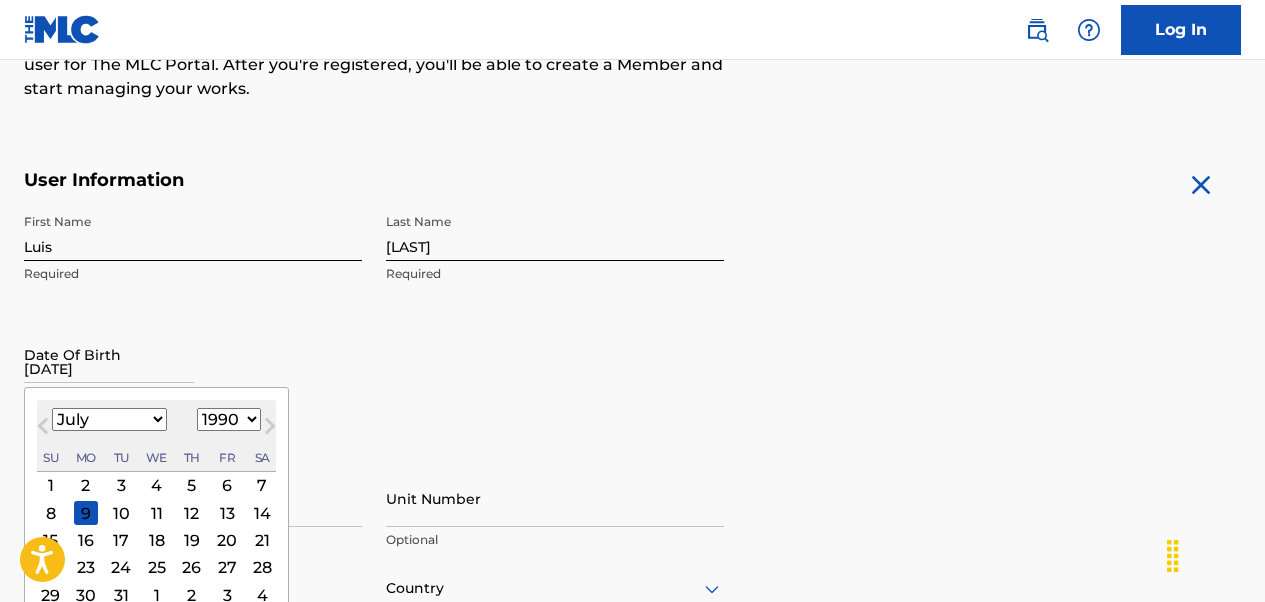 click on "5" at bounding box center [192, 485] 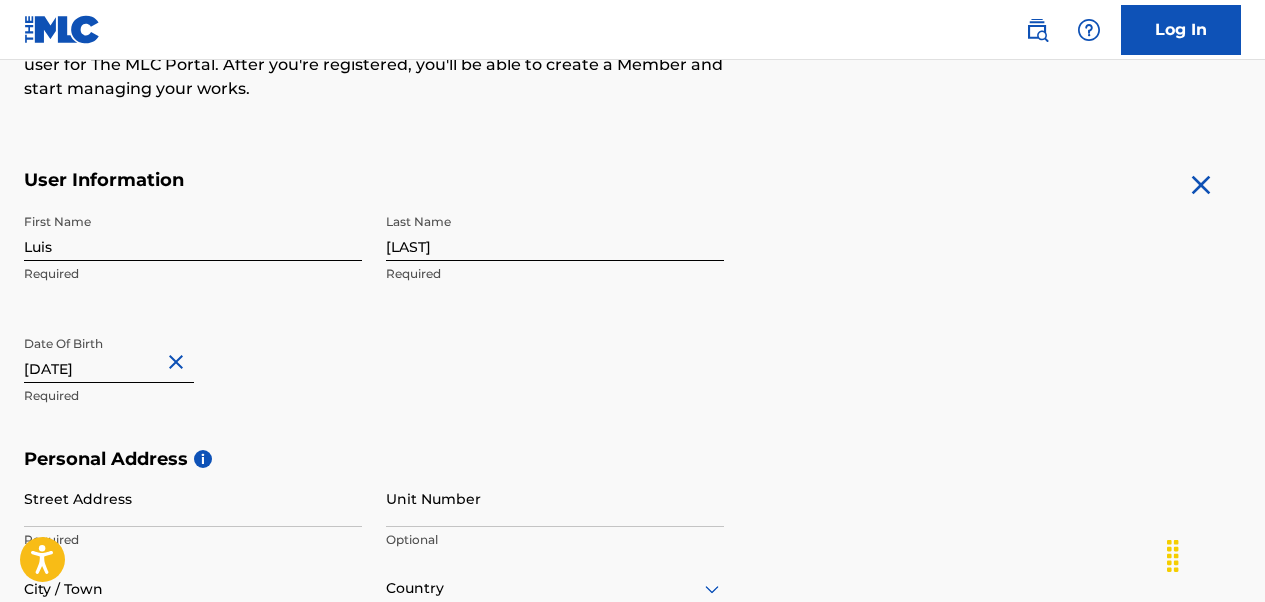 click on "Required" at bounding box center [193, 396] 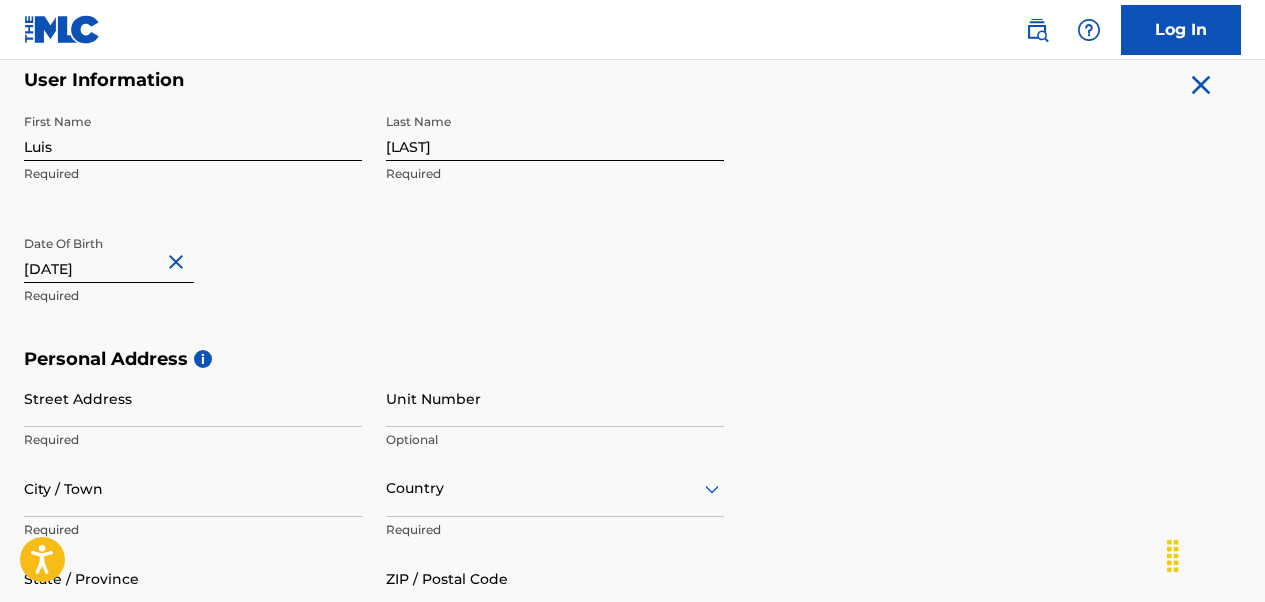 scroll, scrollTop: 500, scrollLeft: 0, axis: vertical 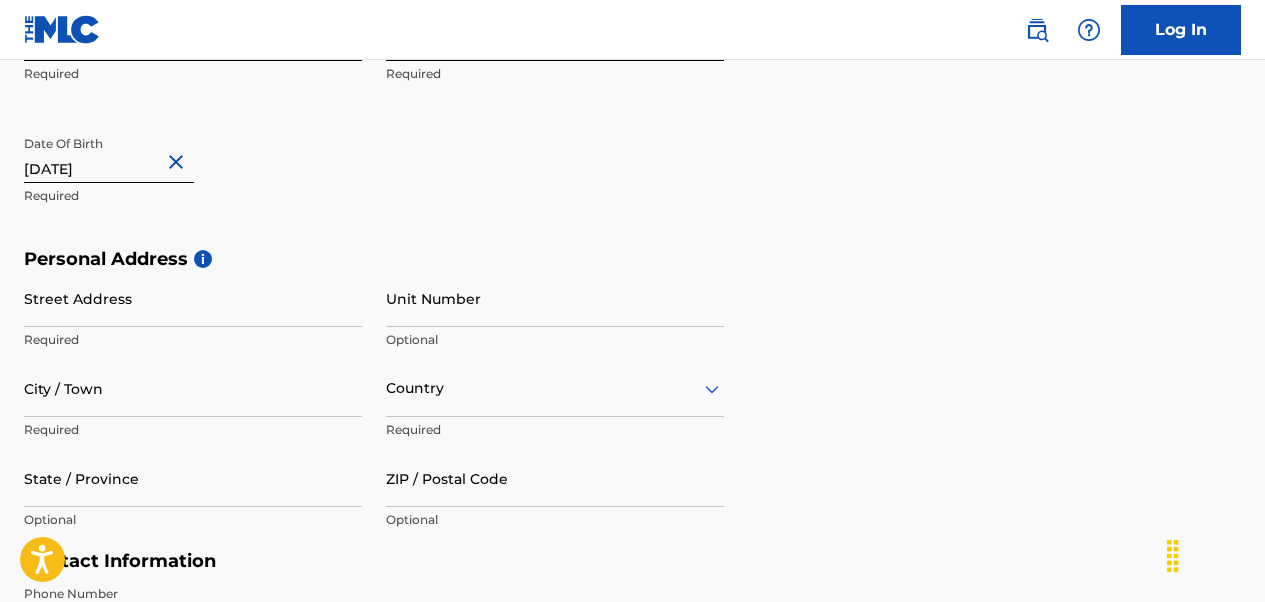click on "Street Address" at bounding box center [193, 298] 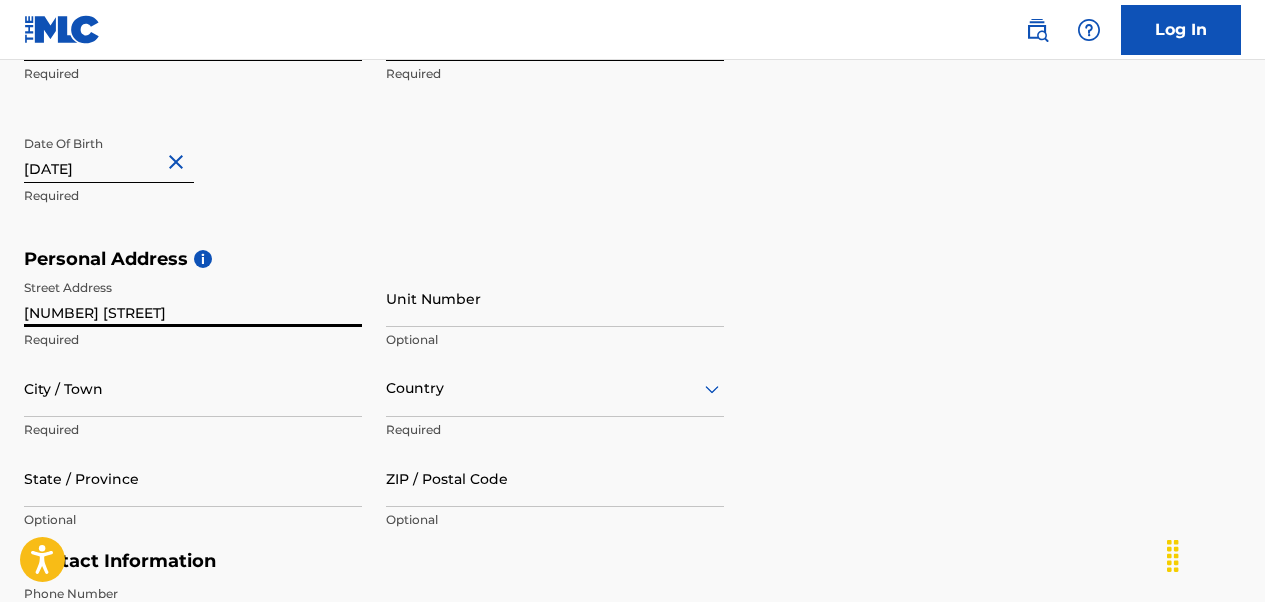 type on "[NUMBER] [STREET]" 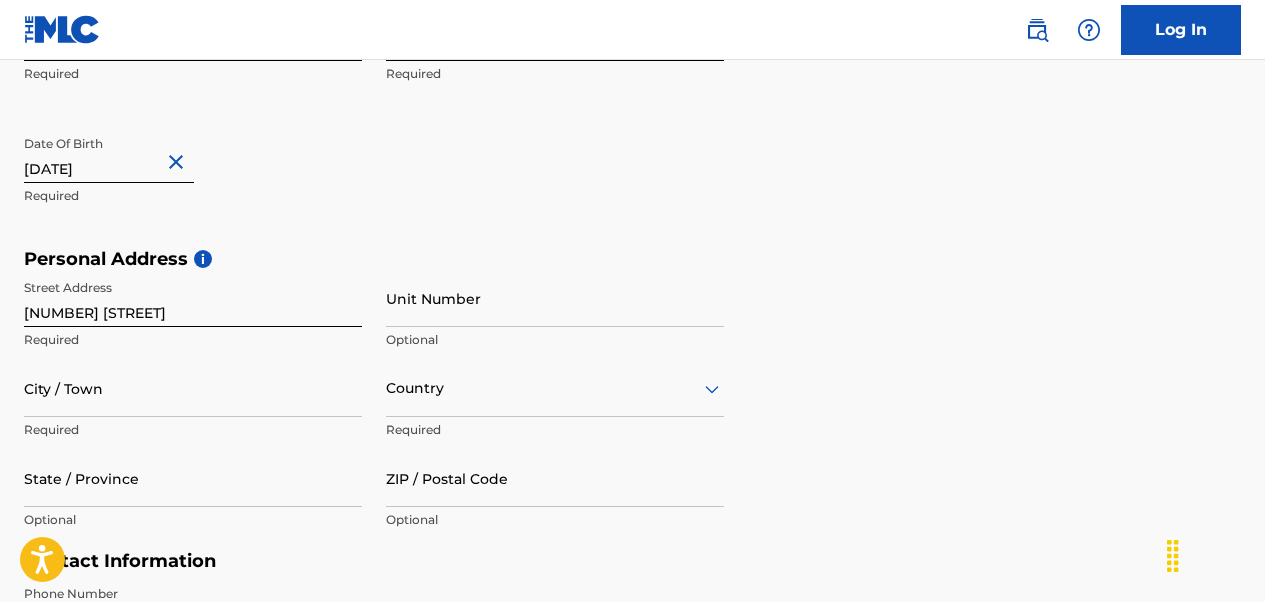 drag, startPoint x: 80, startPoint y: 310, endPoint x: 234, endPoint y: 259, distance: 162.22516 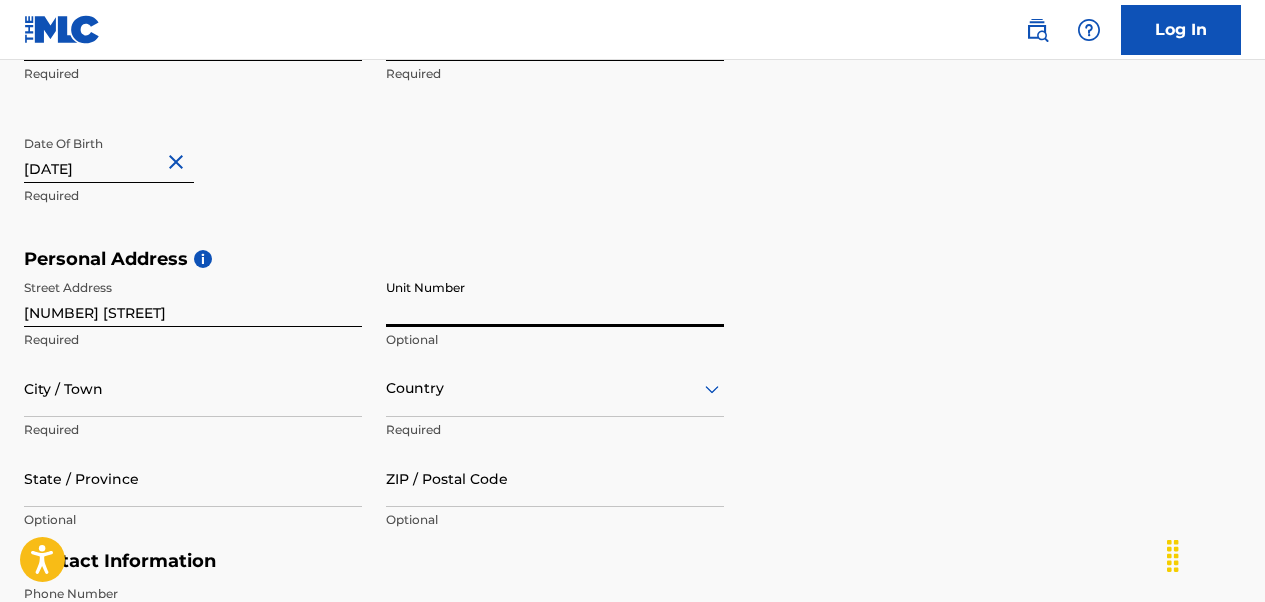 click on "Unit Number" at bounding box center (555, 298) 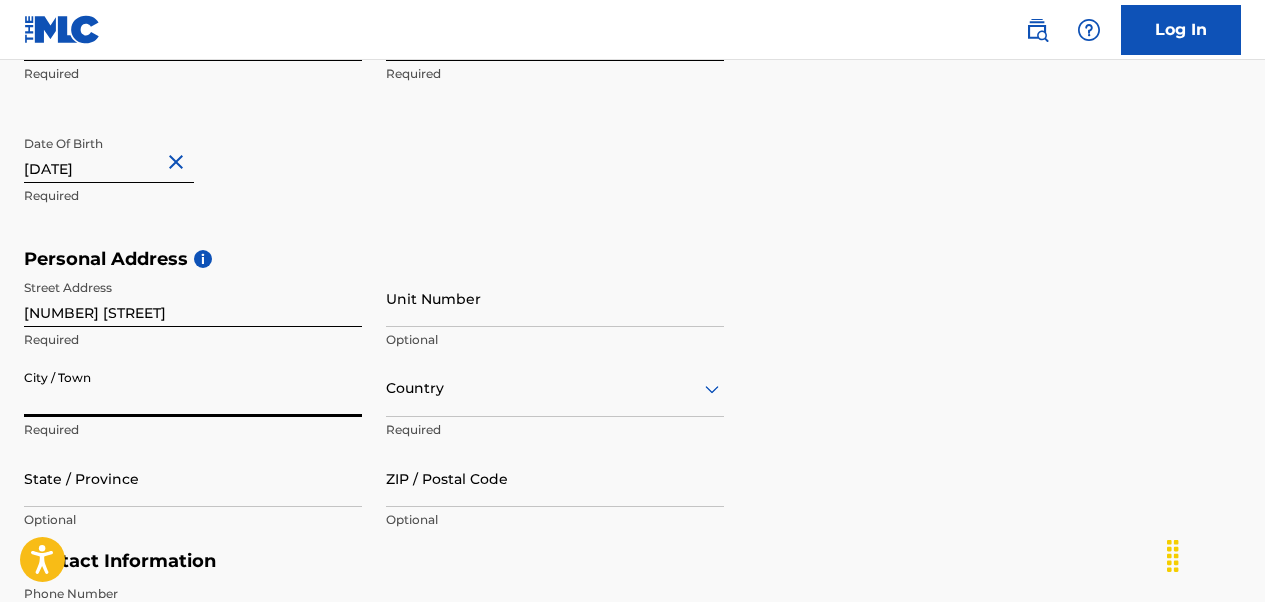 click on "City / Town" at bounding box center [193, 388] 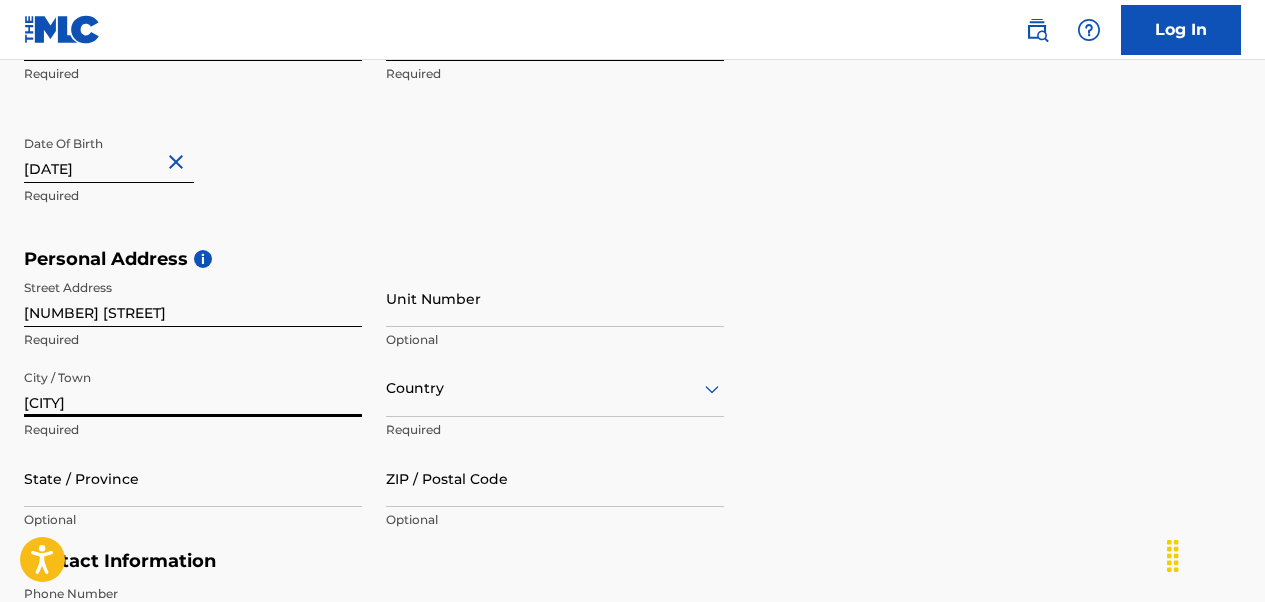 type on "[CITY]" 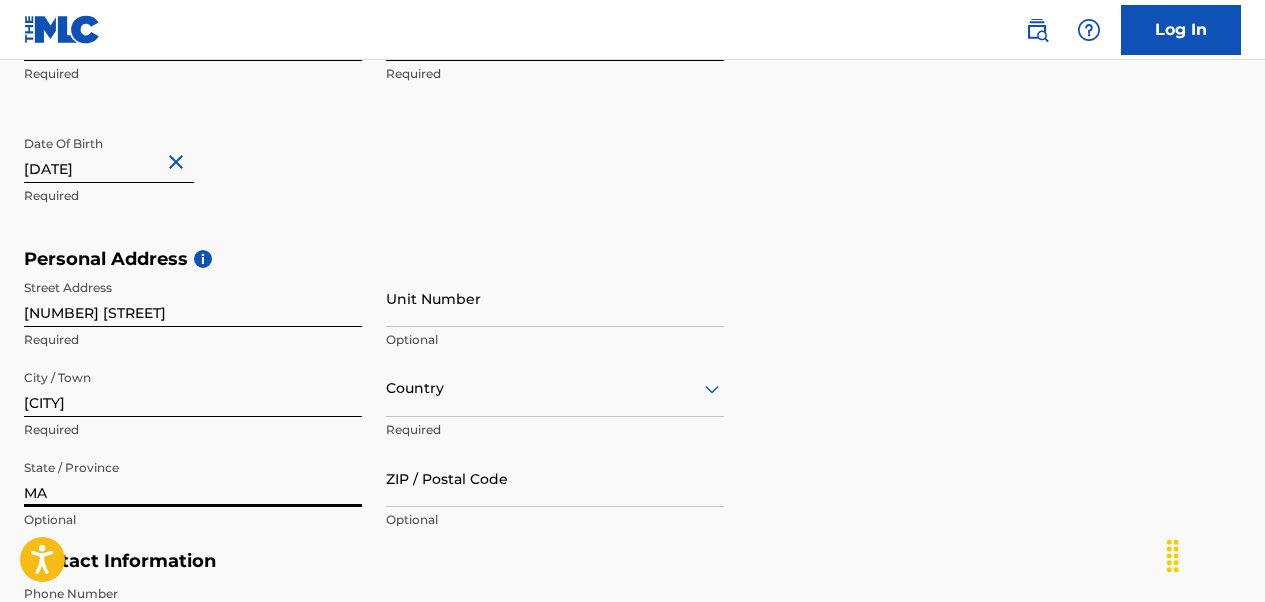 type on "MA" 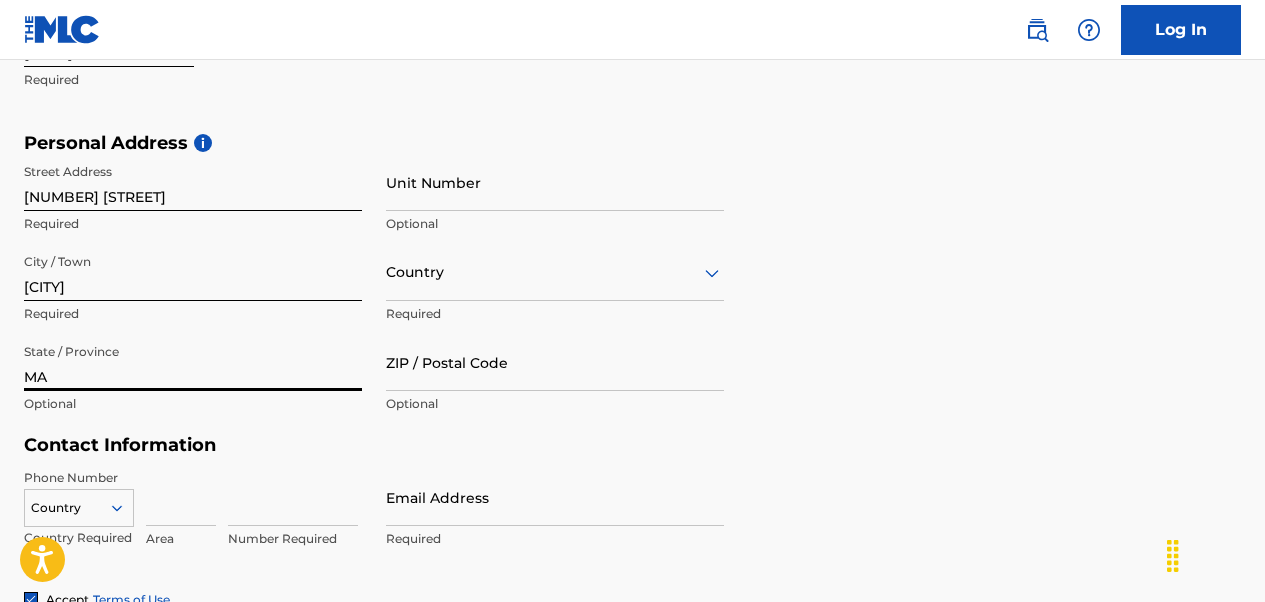 click on "Country" at bounding box center (555, 272) 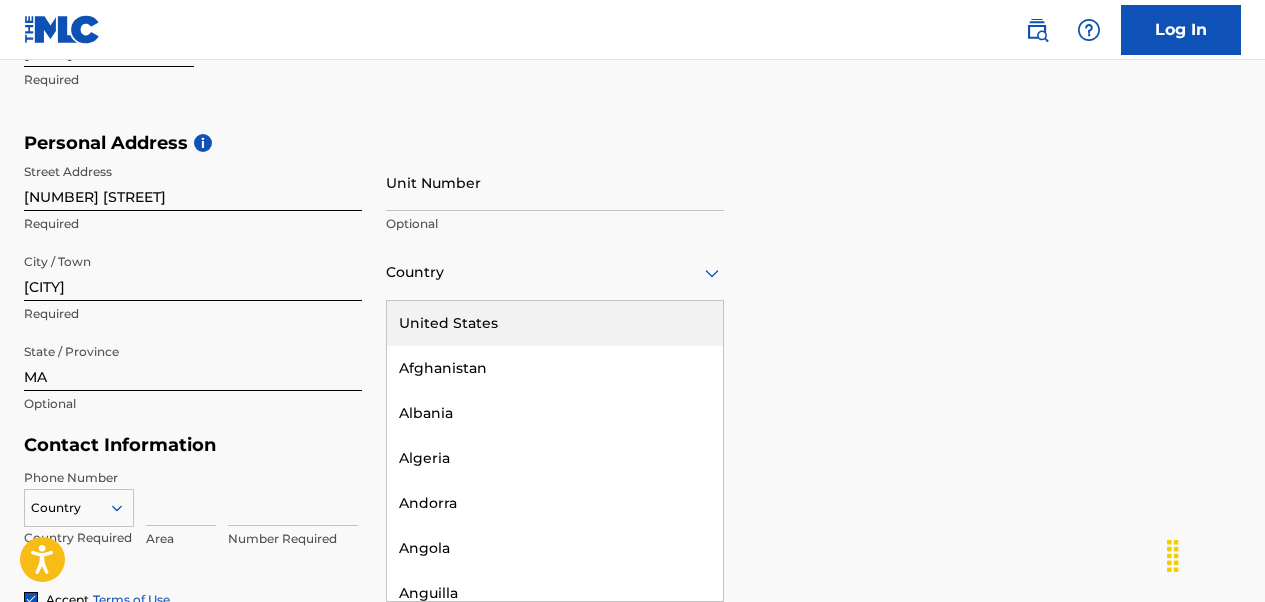 click on "United States" at bounding box center (555, 323) 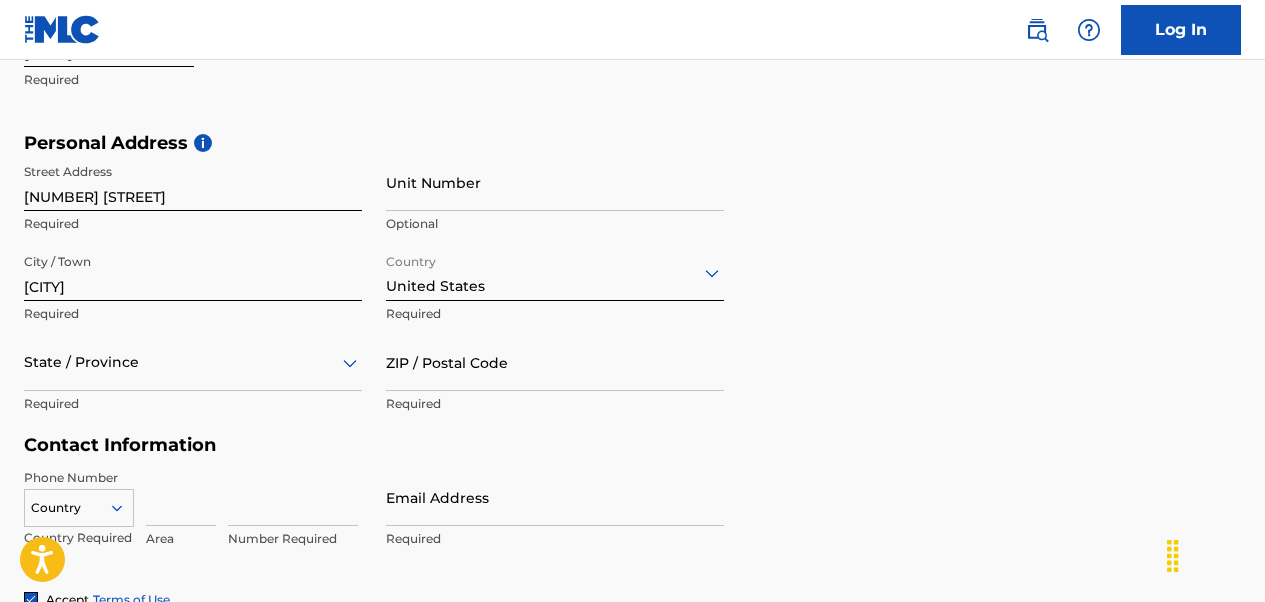 scroll, scrollTop: 716, scrollLeft: 0, axis: vertical 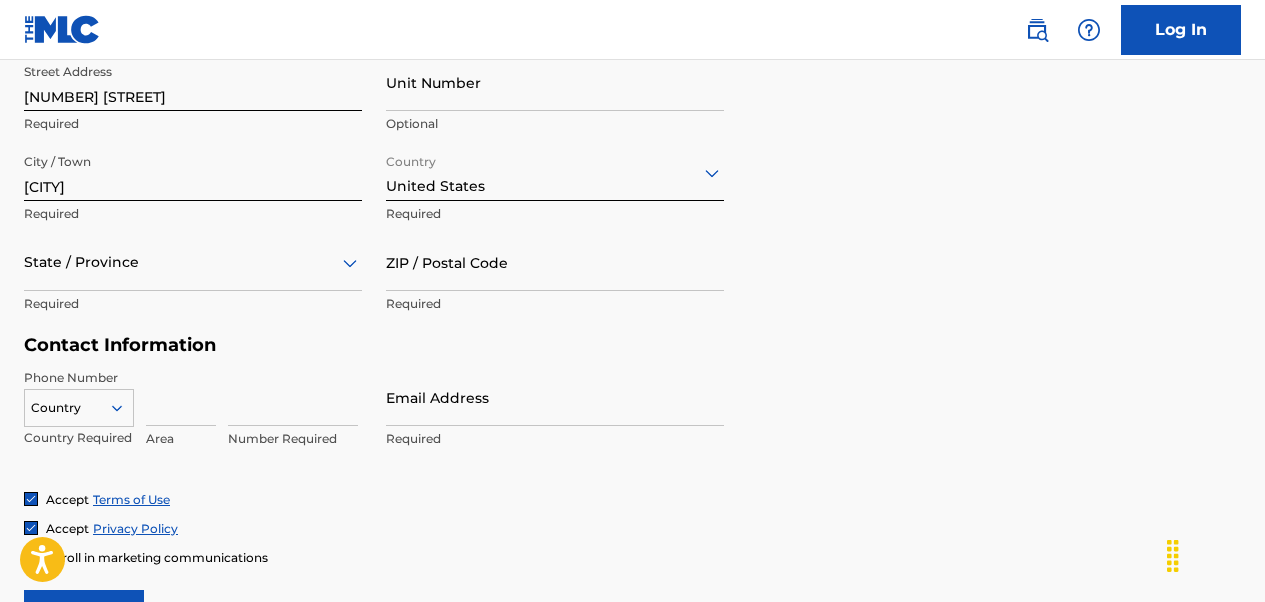 click on "Email Address" at bounding box center [555, 397] 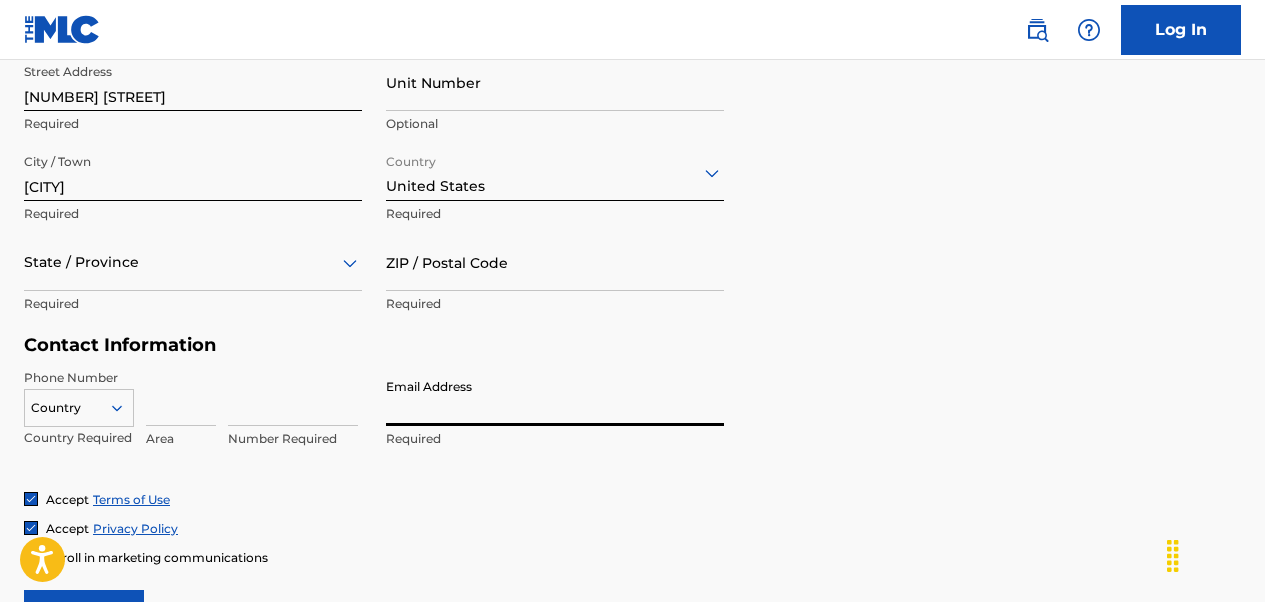 type on "[EMAIL]" 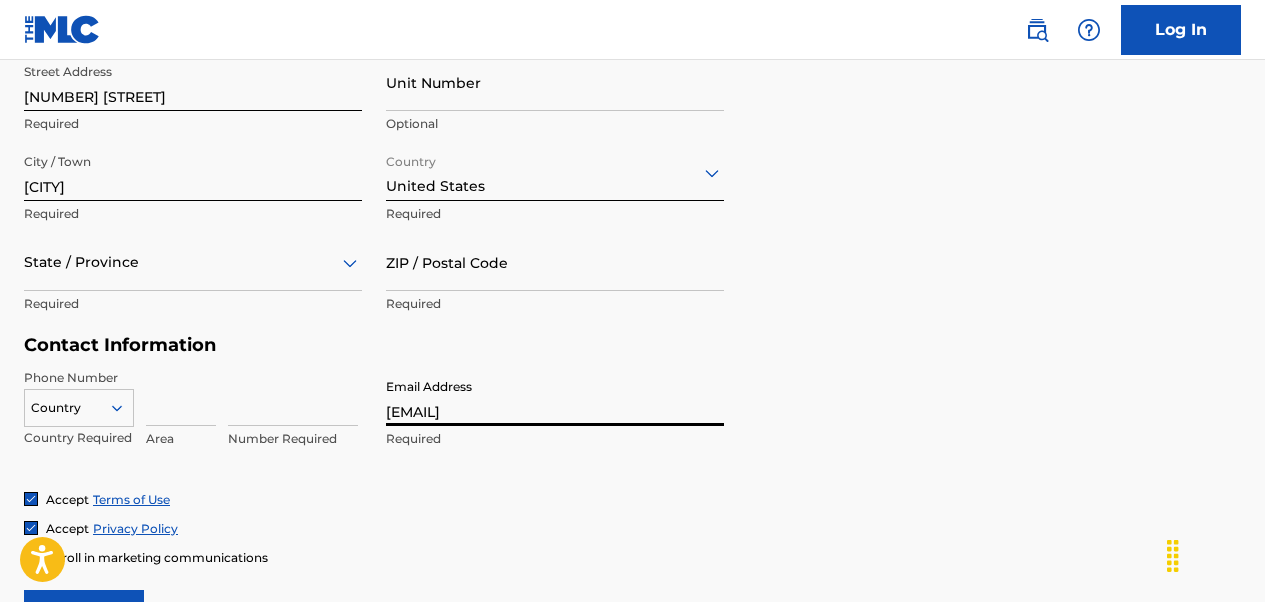 type on "United States" 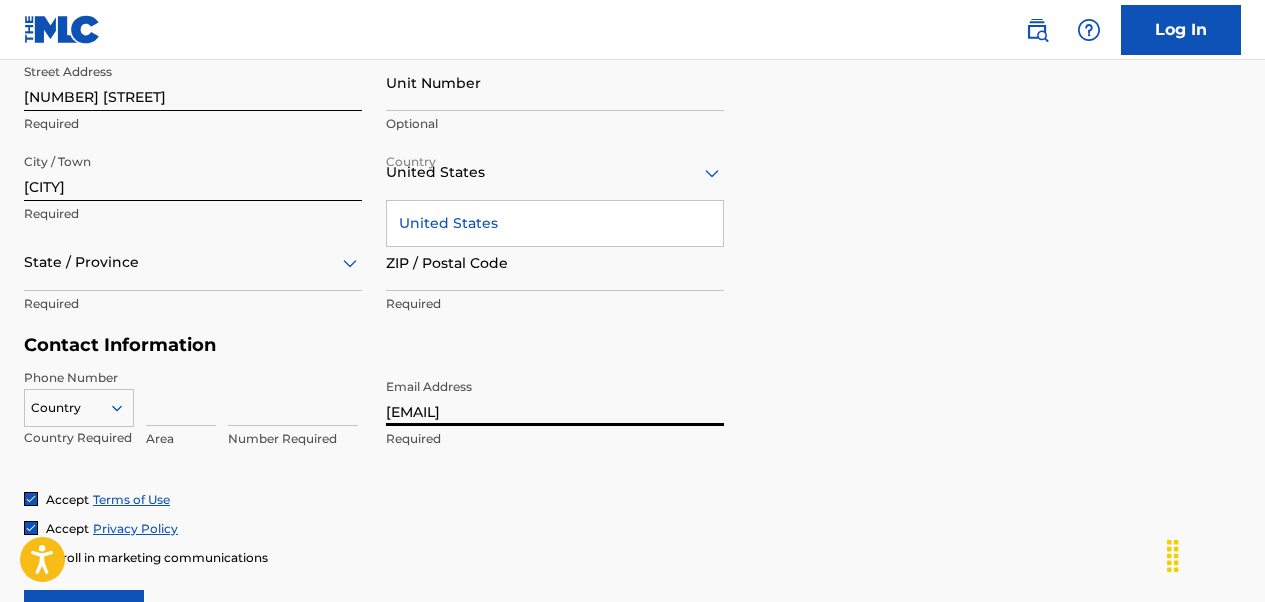 click on "[PHONE] [EMAIL]" at bounding box center [374, 430] 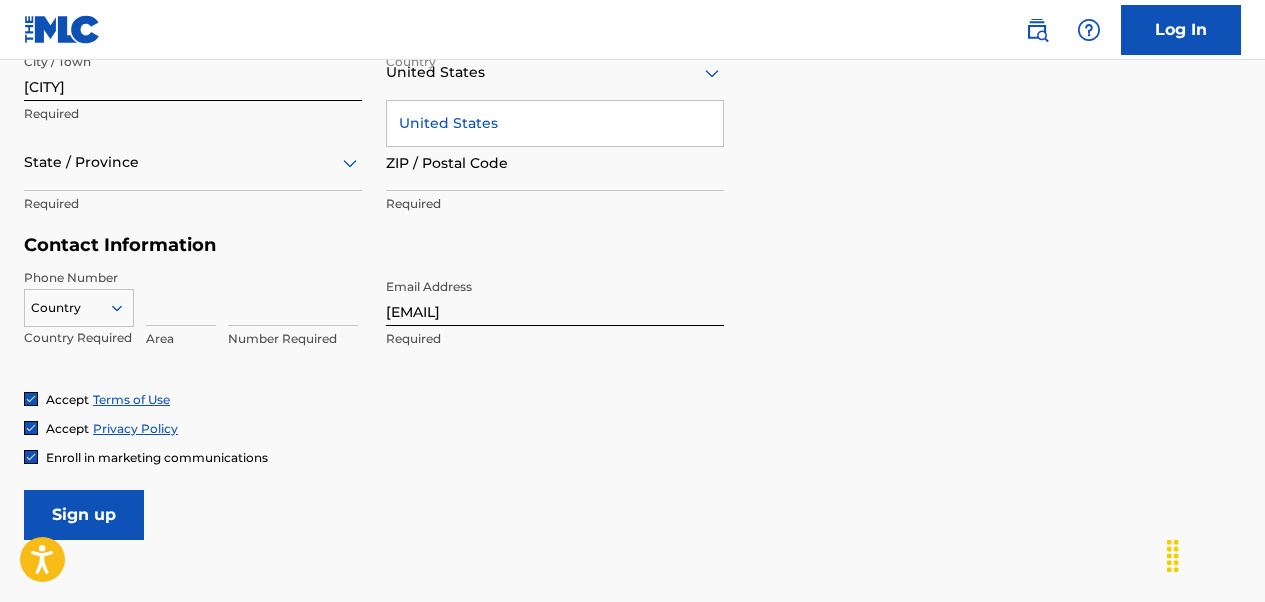 scroll, scrollTop: 833, scrollLeft: 0, axis: vertical 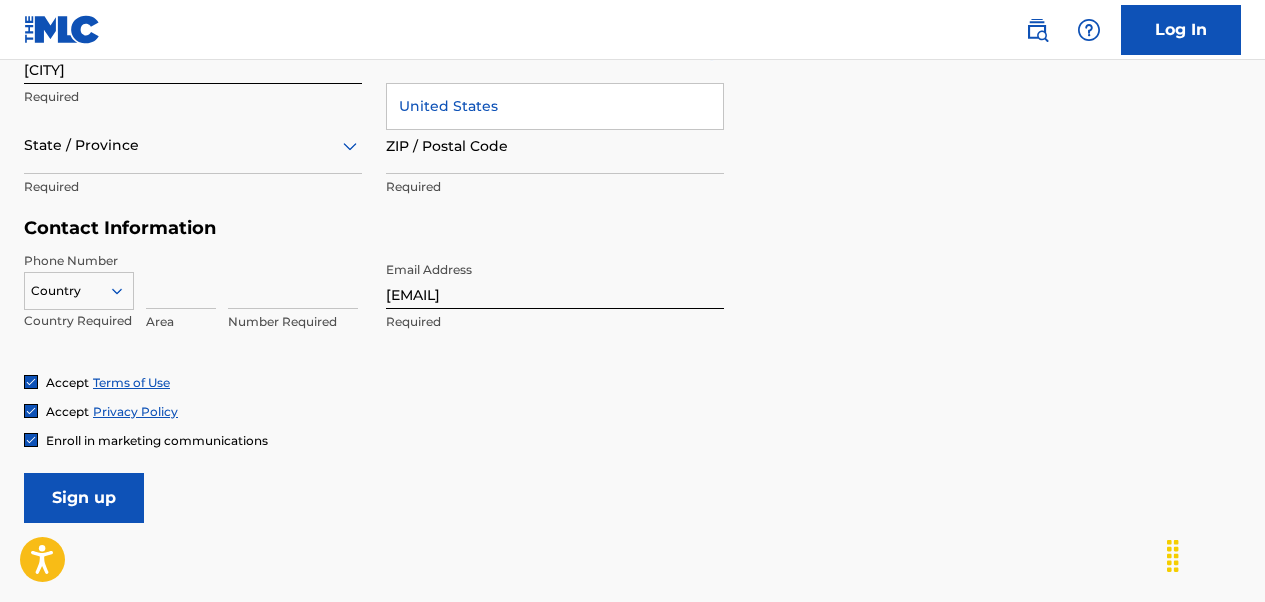 click on "Country" at bounding box center [79, 287] 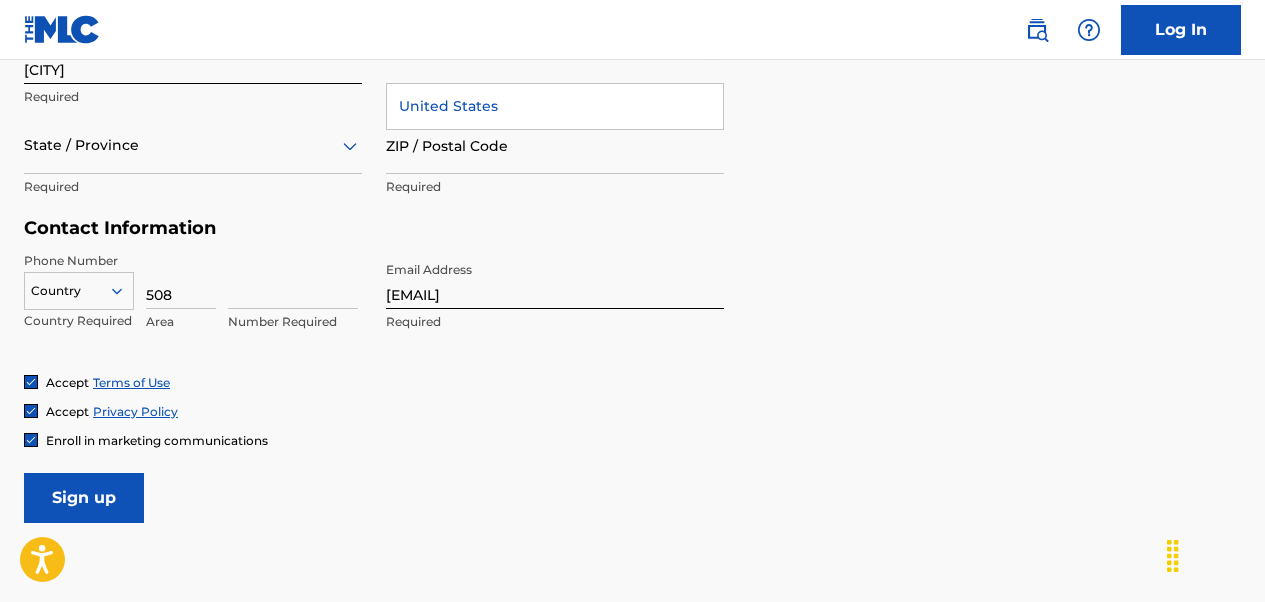 type on "508" 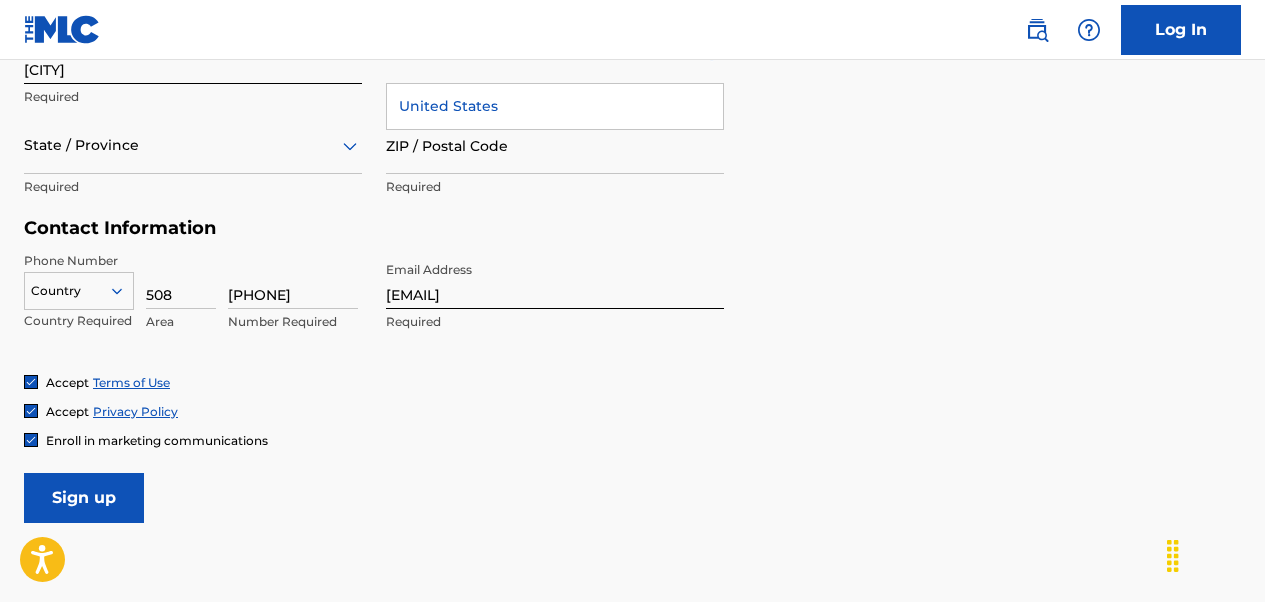 type on "[PHONE]" 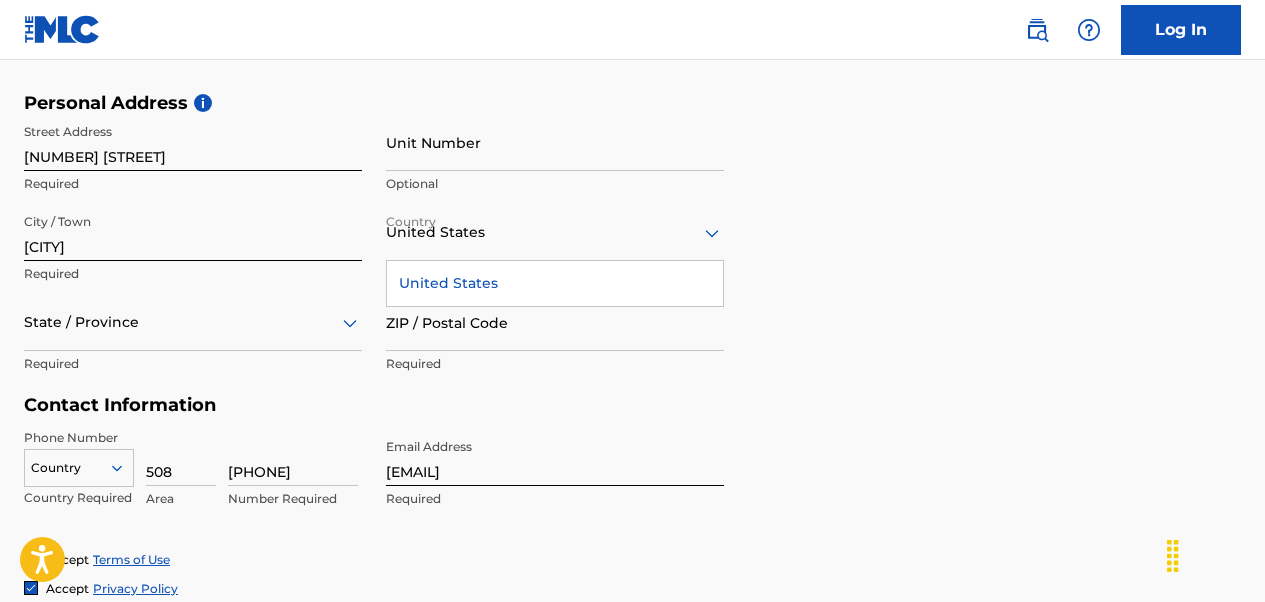scroll, scrollTop: 633, scrollLeft: 0, axis: vertical 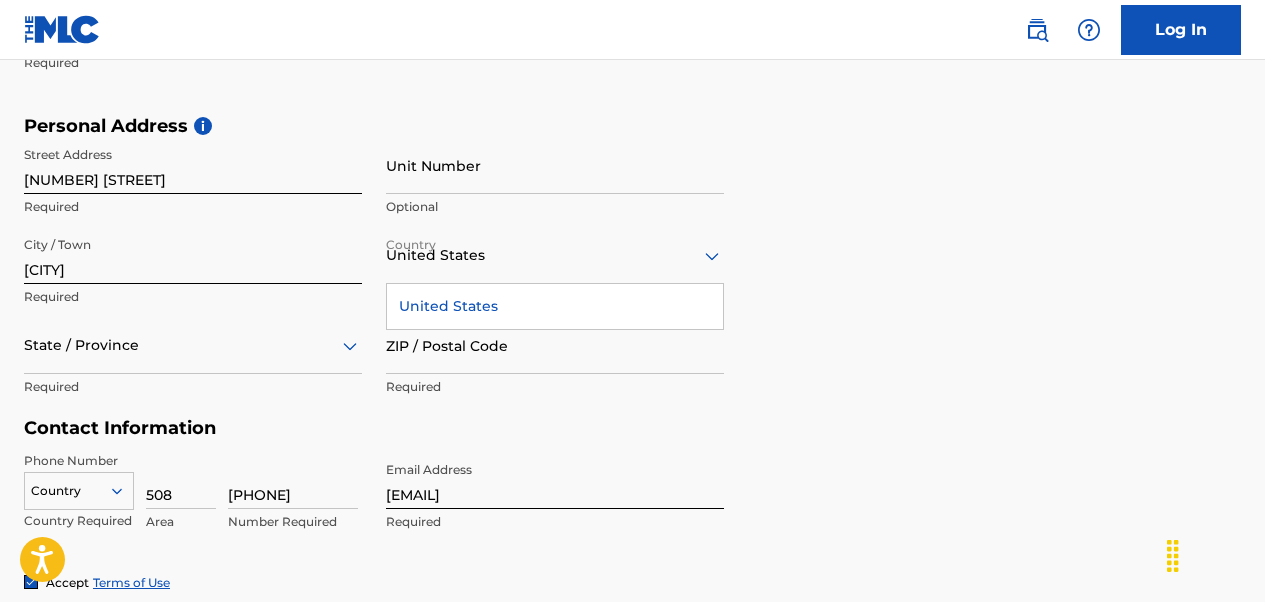 click on "Required" at bounding box center (555, 387) 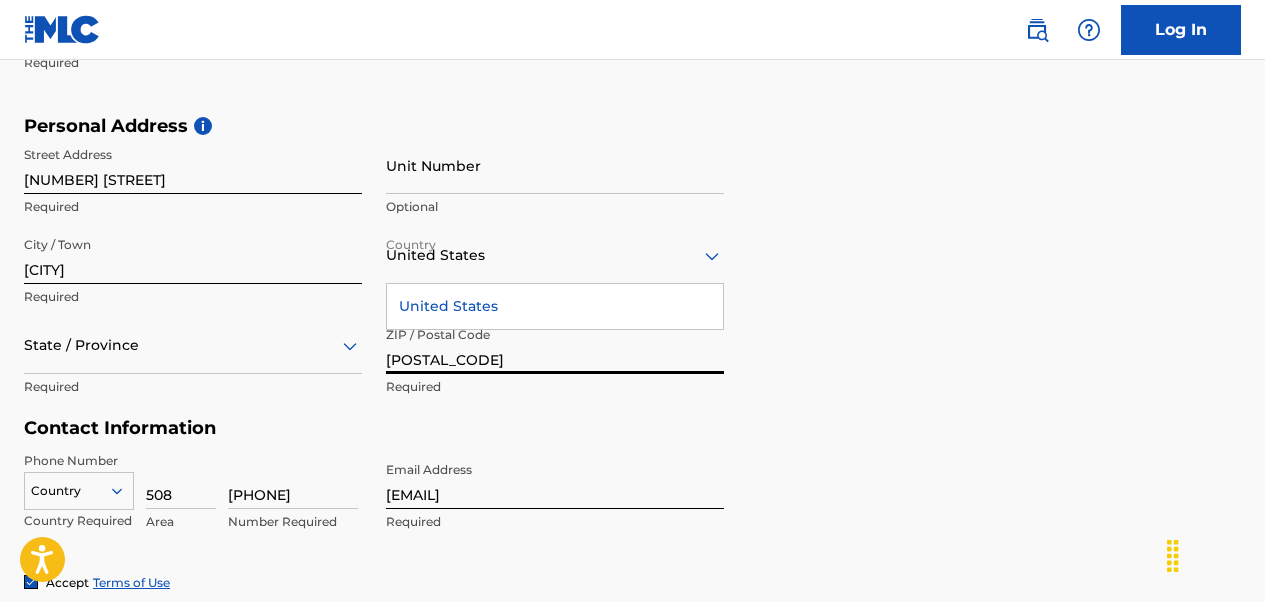 type on "[POSTAL_CODE]" 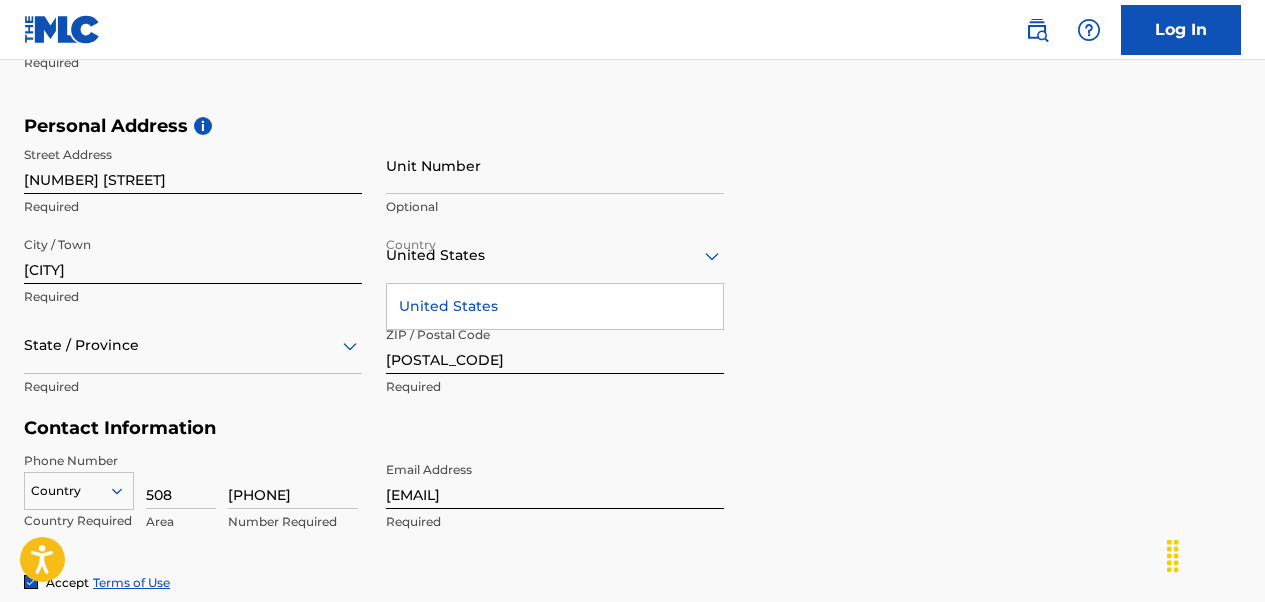 click on "[NUMBER] [STREET] [CITY] [STATE] [POSTAL_CODE]" at bounding box center (632, 266) 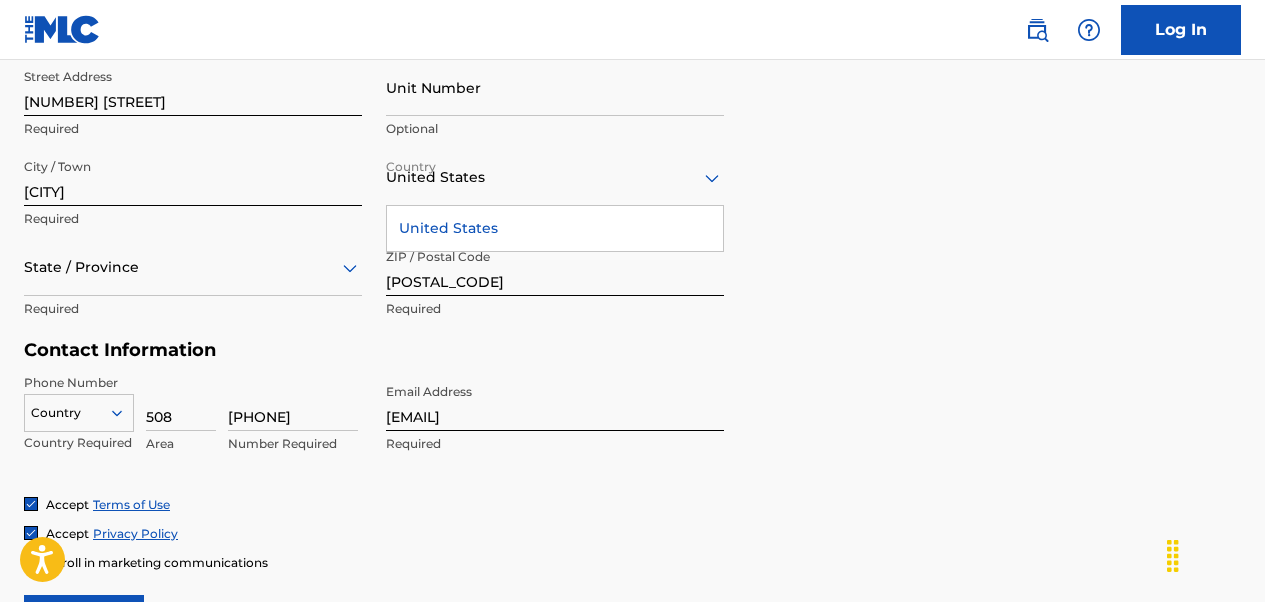 scroll, scrollTop: 733, scrollLeft: 0, axis: vertical 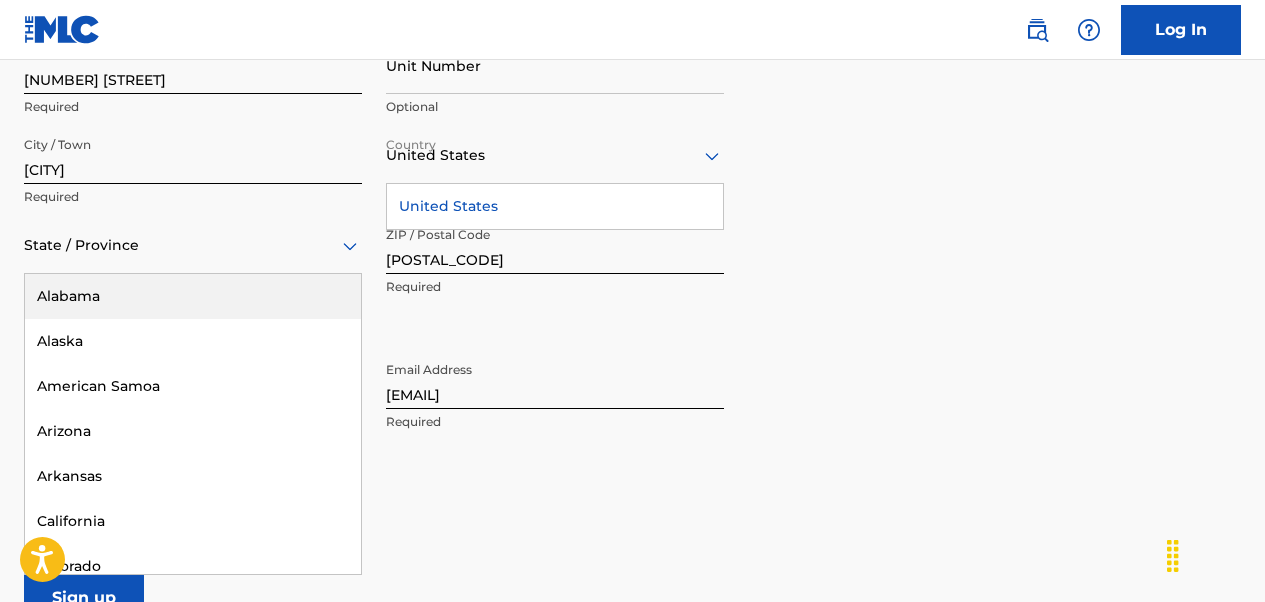 click at bounding box center (193, 245) 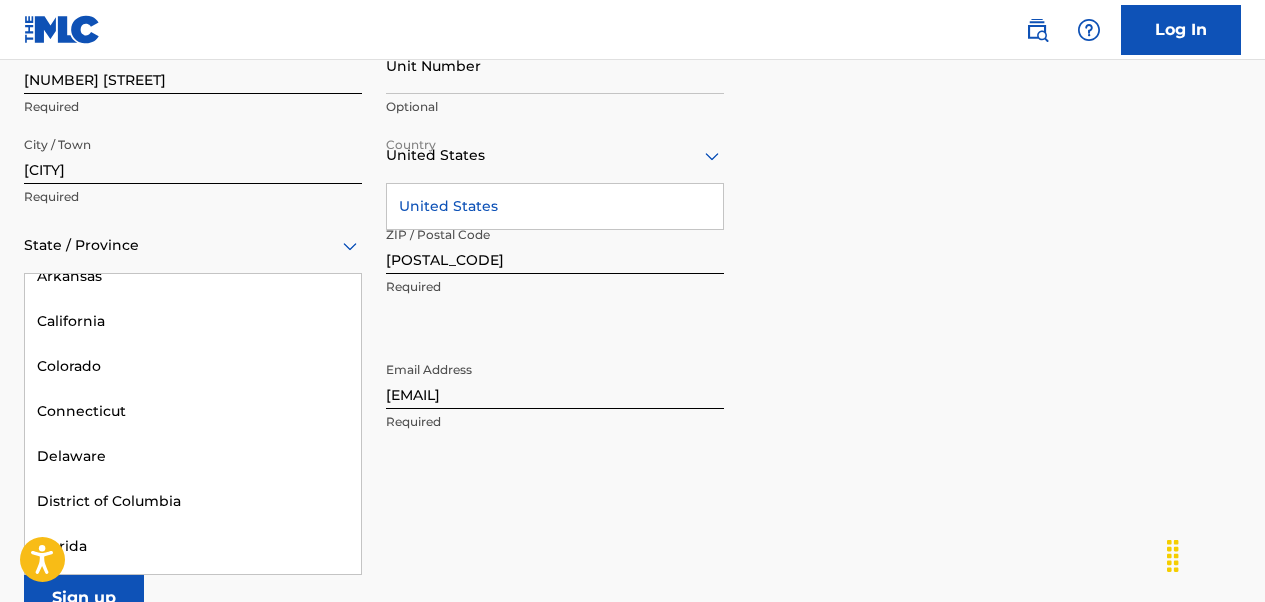 scroll, scrollTop: 300, scrollLeft: 0, axis: vertical 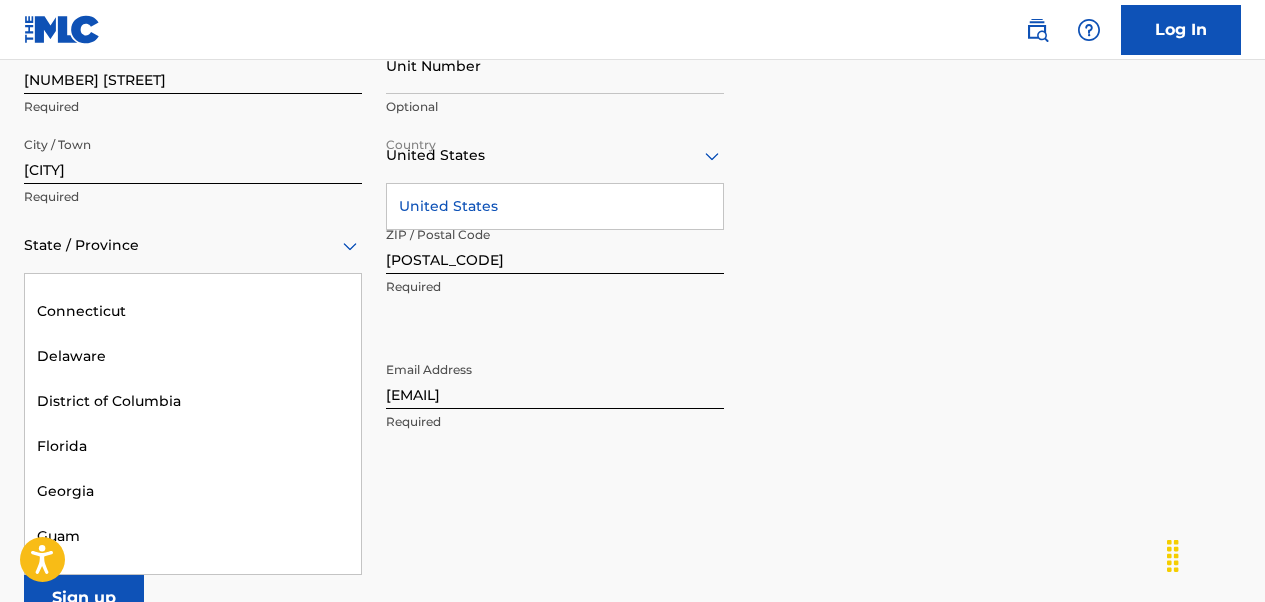type on "m" 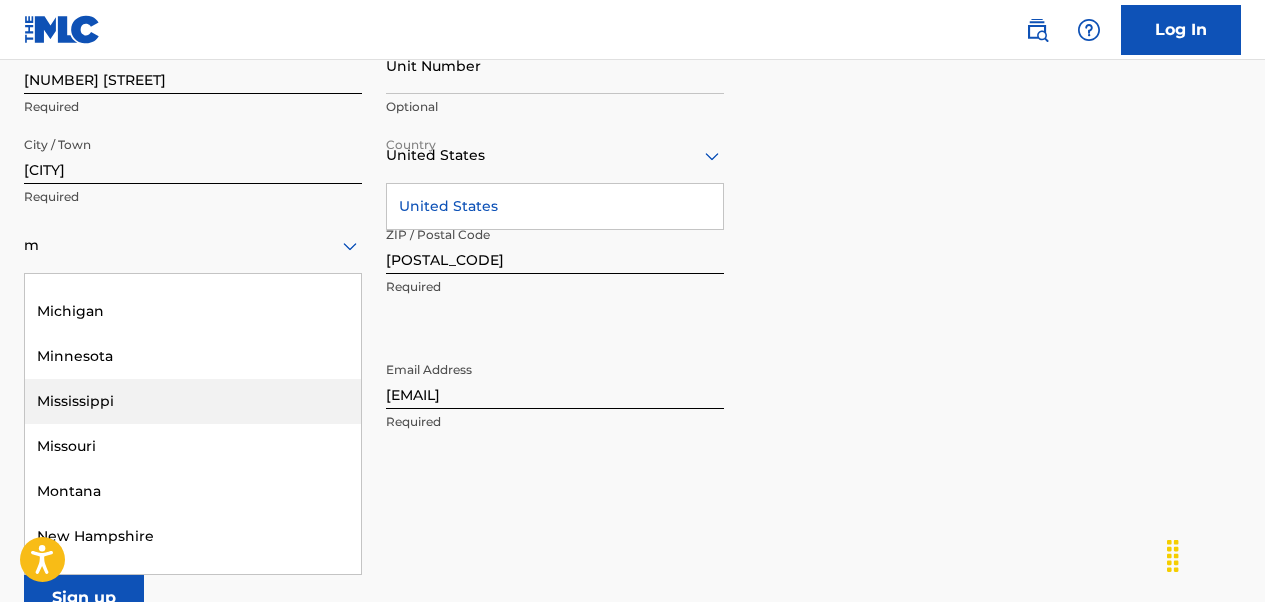 scroll, scrollTop: 200, scrollLeft: 0, axis: vertical 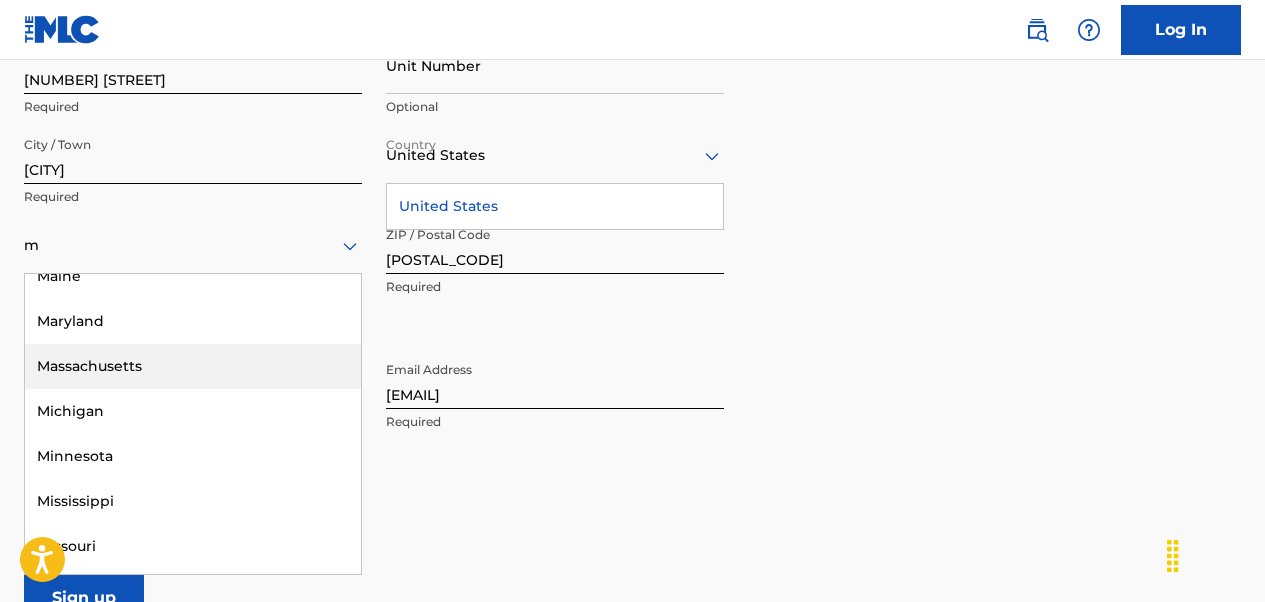 click on "Massachusetts" at bounding box center [193, 366] 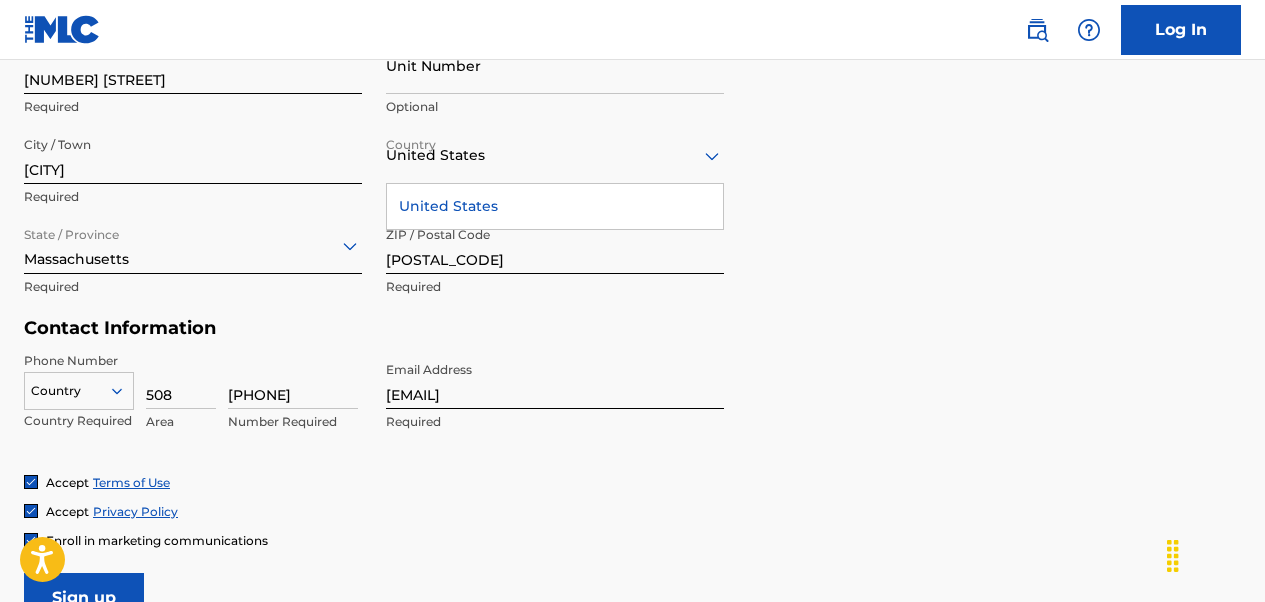 scroll, scrollTop: 633, scrollLeft: 0, axis: vertical 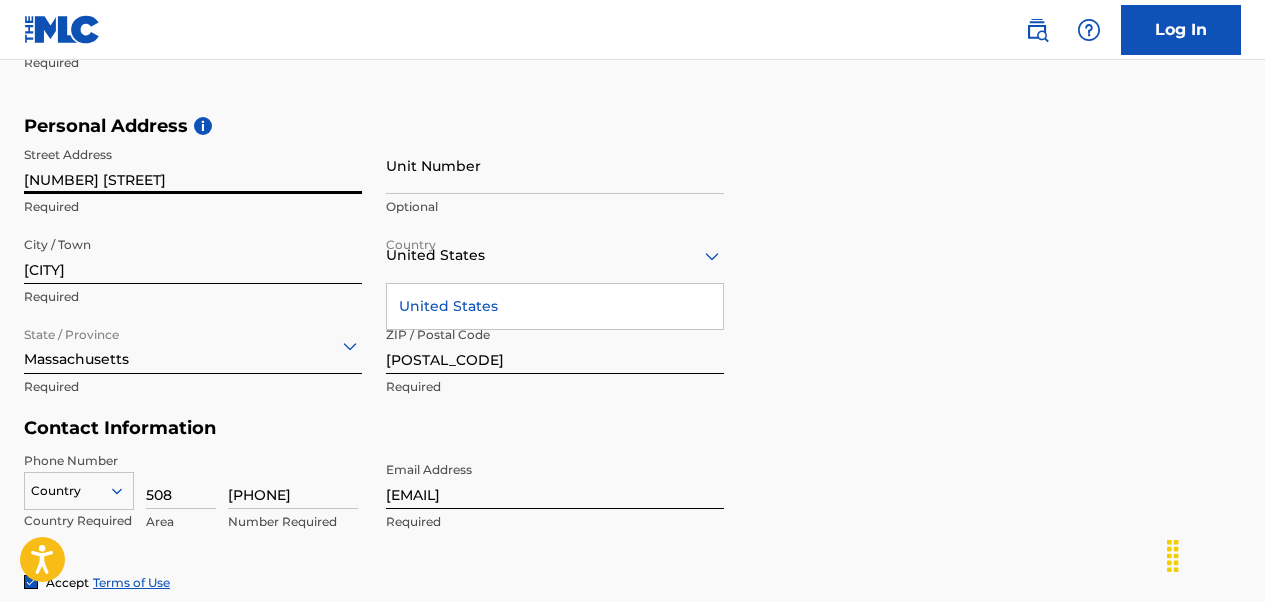 click on "[NUMBER] [STREET]" at bounding box center (193, 165) 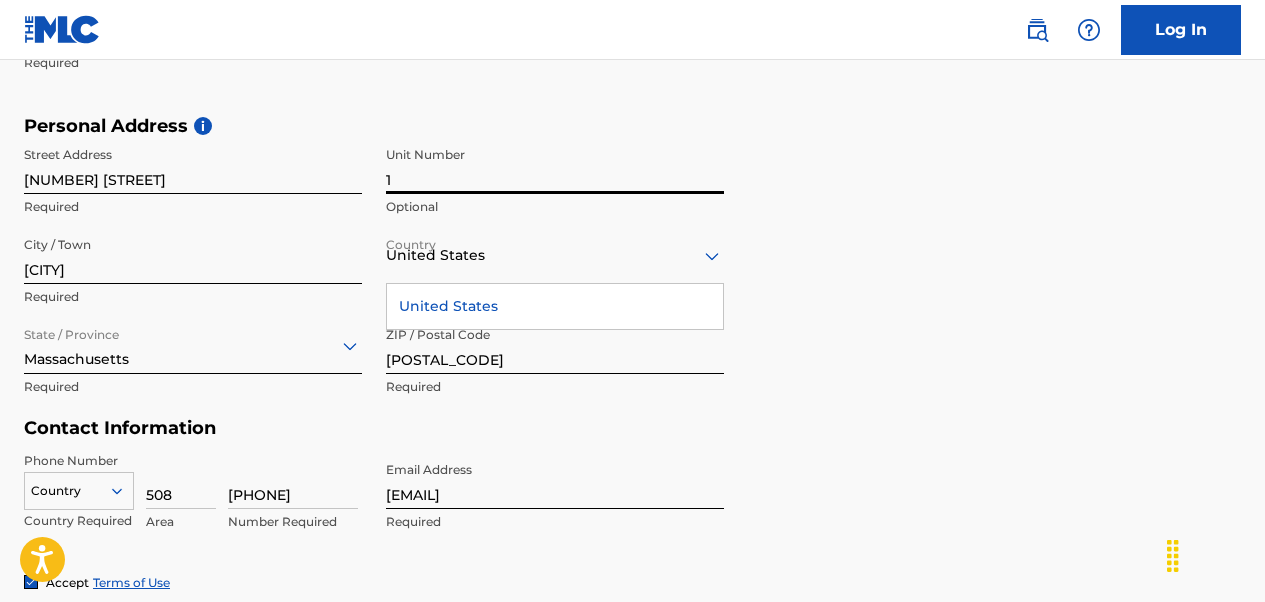 type on "1" 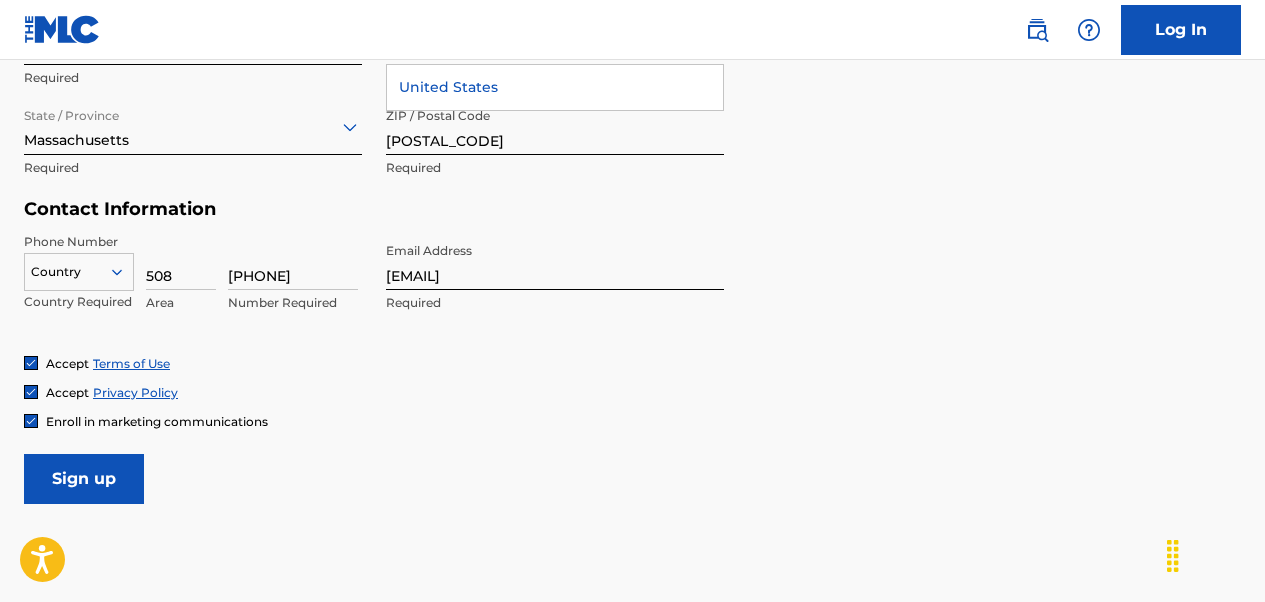 scroll, scrollTop: 933, scrollLeft: 0, axis: vertical 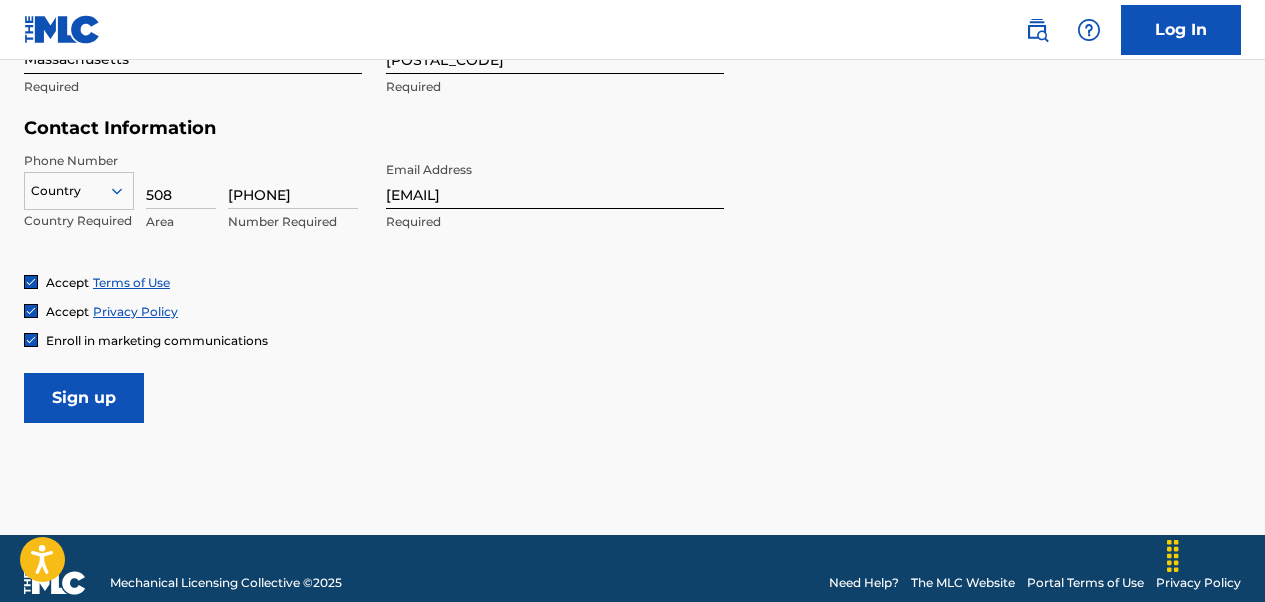 click on "Sign up" at bounding box center [84, 398] 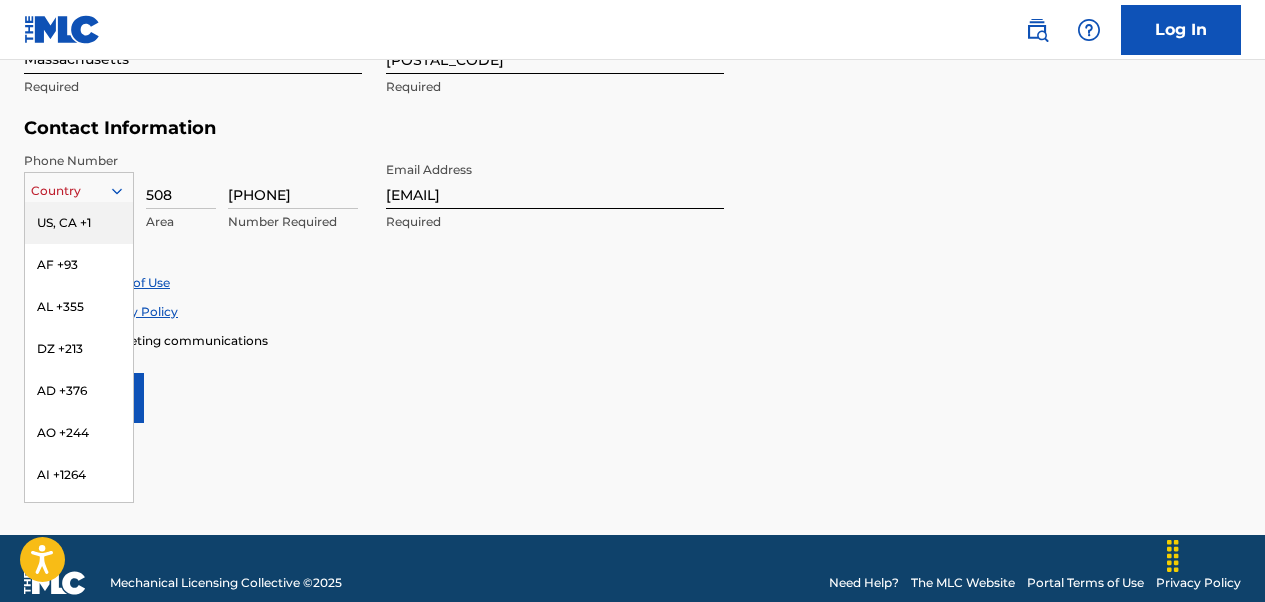 click 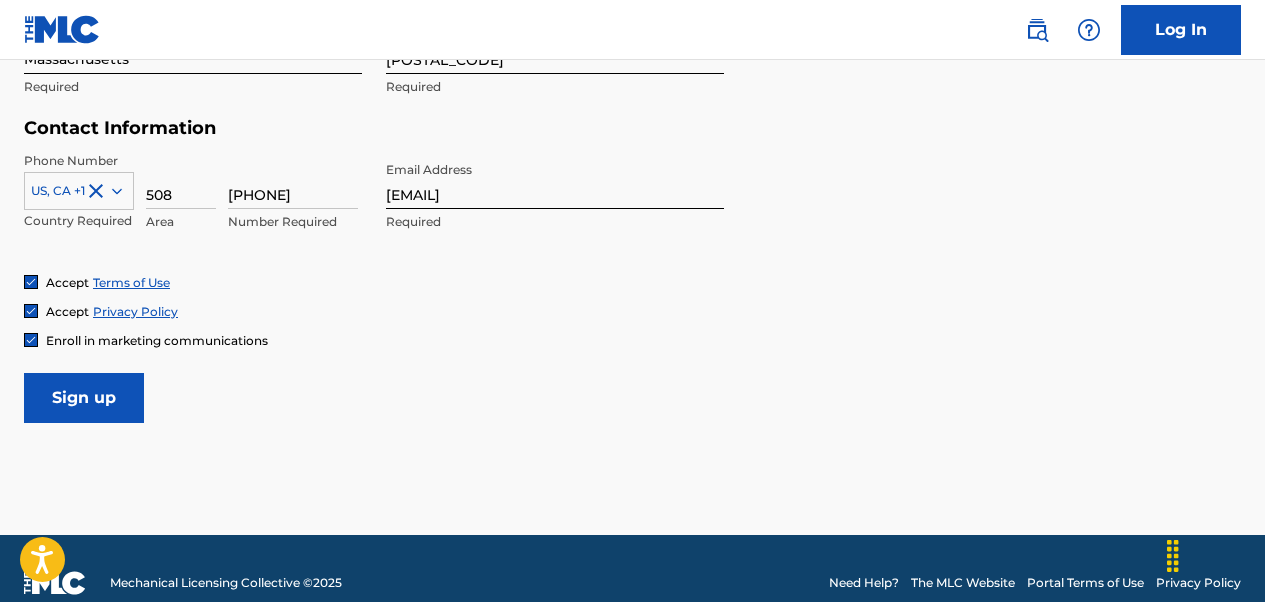 click on "Accept Terms of Use" at bounding box center (632, 282) 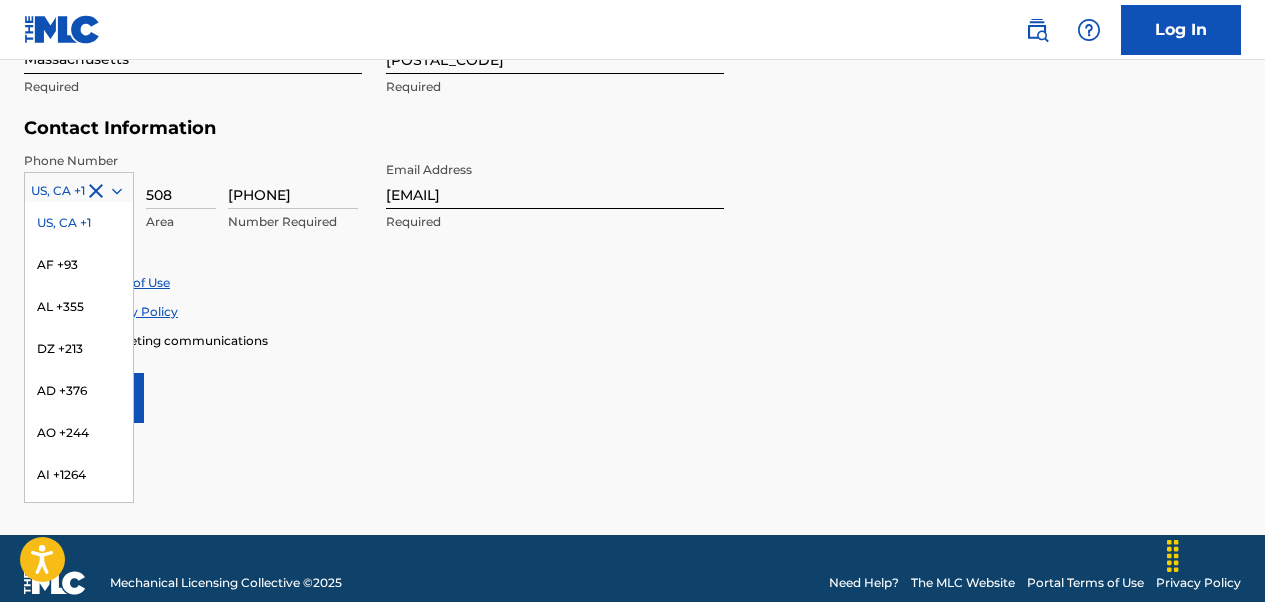 click on "216 results available. Use Up and Down to choose options, press Enter to select the currently focused option, press Escape to exit the menu, press Tab to select the option and exit the menu. US, CA +1 US, CA +1 AF +93 AL +355 DZ +213 AD +376 AO +244 AI +1264 AG +1268 AR +54 AM +374 AW +297 AU +61 AT +43 AZ +994 BS +1242 BH +973 BD +880 BB +1246 BY +375 BE +32 BZ +501 BJ +229 BM +1441 BT +975 BO +591 BA +387 BW +267 BR +55 BN +673 BG +359 BF +226 BI +257 KH +855 CM +237 CV +238 KY +1345 CF +236 TD +235 CL +56 CN +86 CO +57 KM +269 CG, CD +242 CK +682 CR +506 CI +225 HR +385 CU +53 CY +357 CZ +420 DK +45 DJ +253 DM +1767 DO +1809 EC +593 EG +20 SV +503 GQ +240 ER +291 EE +372 ET +251 FK +500 FO +298 FJ +679 FI +358 FR +33 GF +594 PF +689 GA +241 GM +220 GE +995 DE +49 GH +233 GI +350 GR +30 GL +299 GD +1473 GP +590 GT +502 GN +224 GW +245 GY +592 HT +509 VA, IT +39 HN +504 HK +852 HU +36 IS +354 IN +91 ID +62 IR +98 IQ +964 IE +353 IL +972 JM +1876 JP +81 JO +962 KZ +7 KE +254 KI +686 KP +850 KR +82 KW +965" at bounding box center [79, 187] 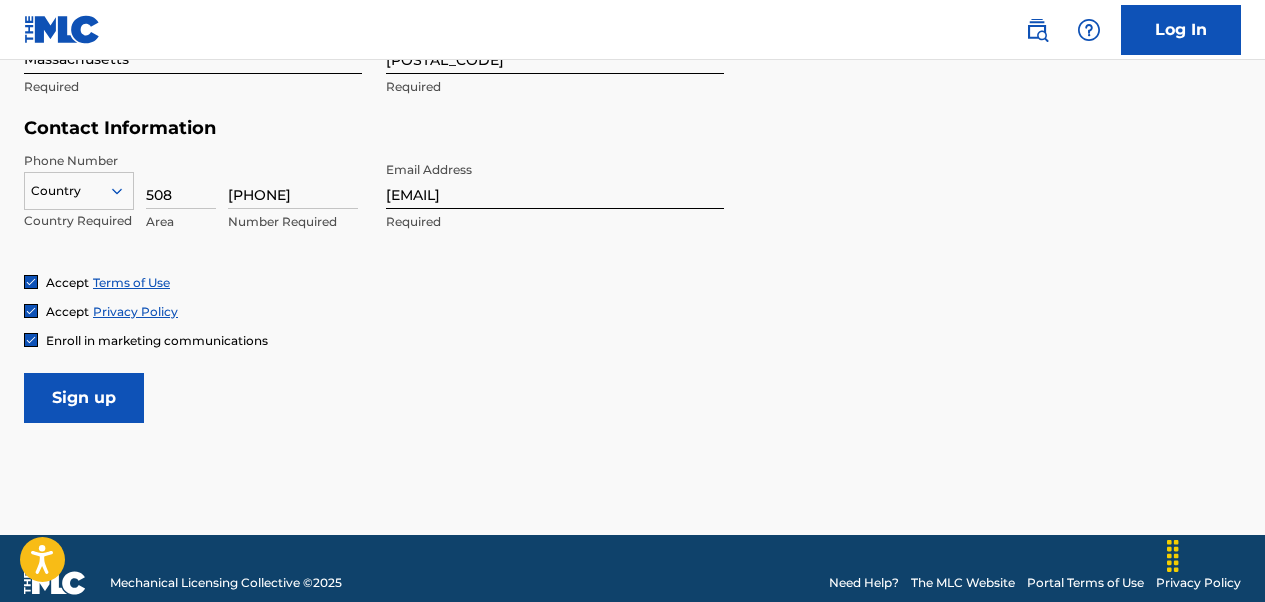 click on "Accept Privacy Policy" at bounding box center [632, 311] 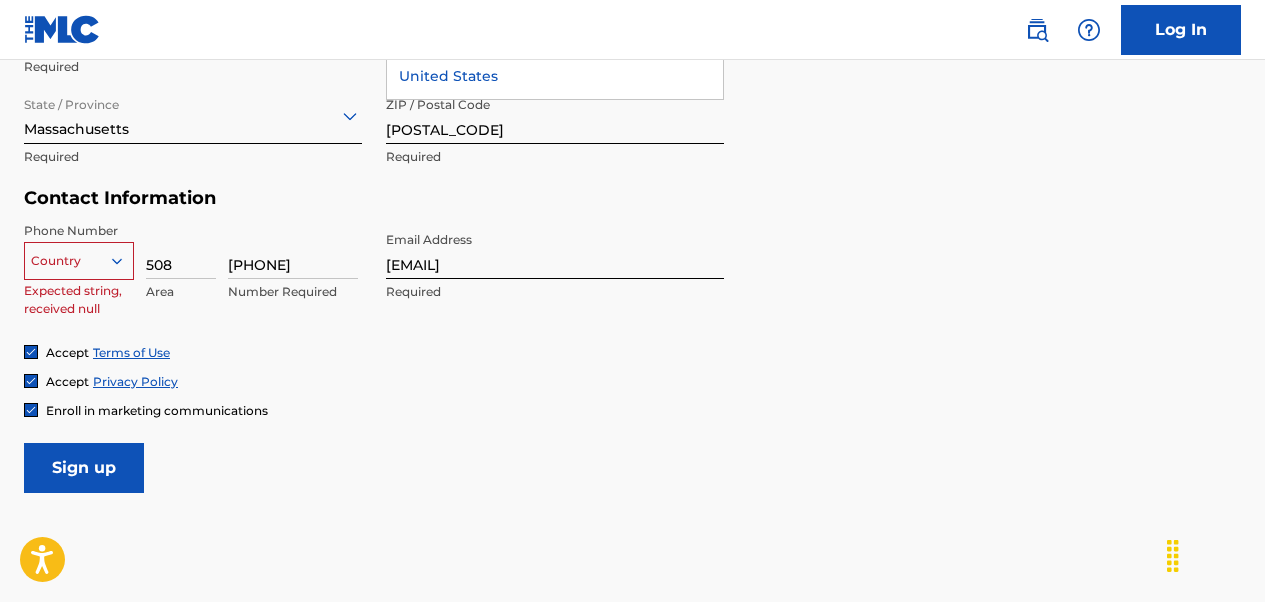 scroll, scrollTop: 961, scrollLeft: 0, axis: vertical 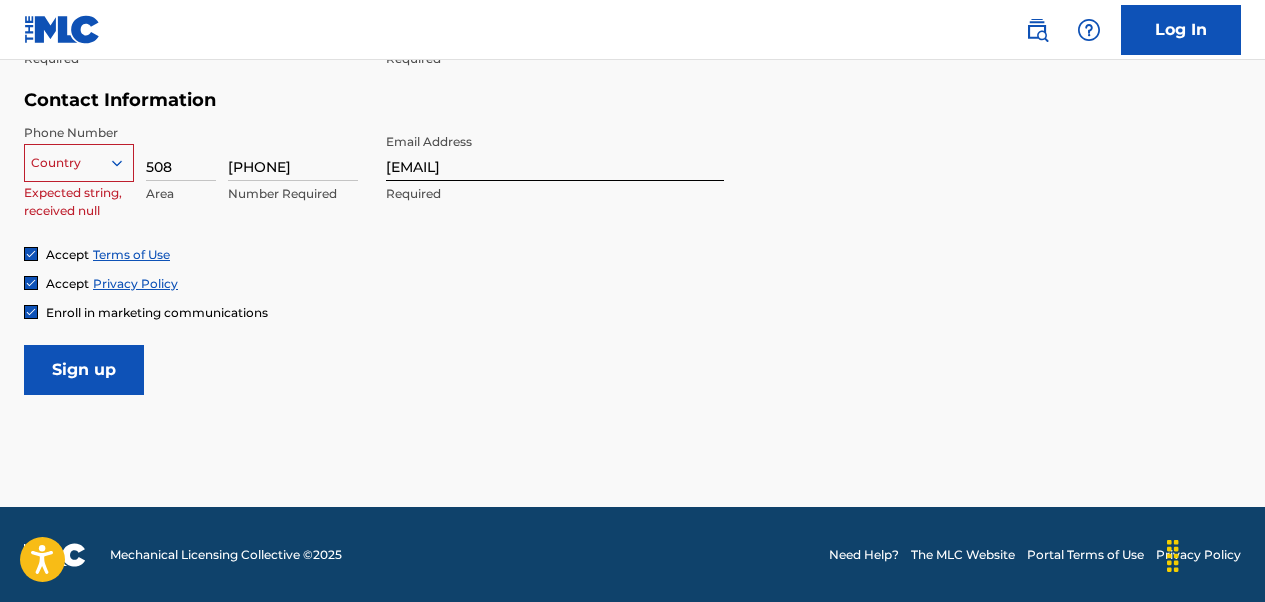 click on "Sign up" at bounding box center [84, 370] 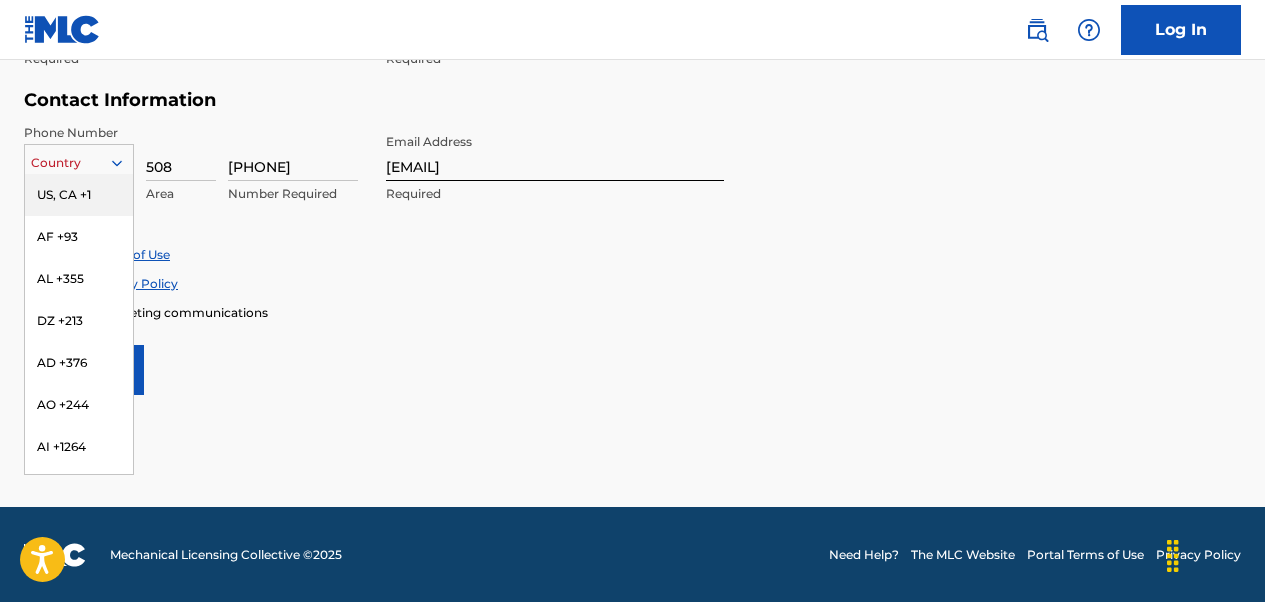 click at bounding box center [79, 163] 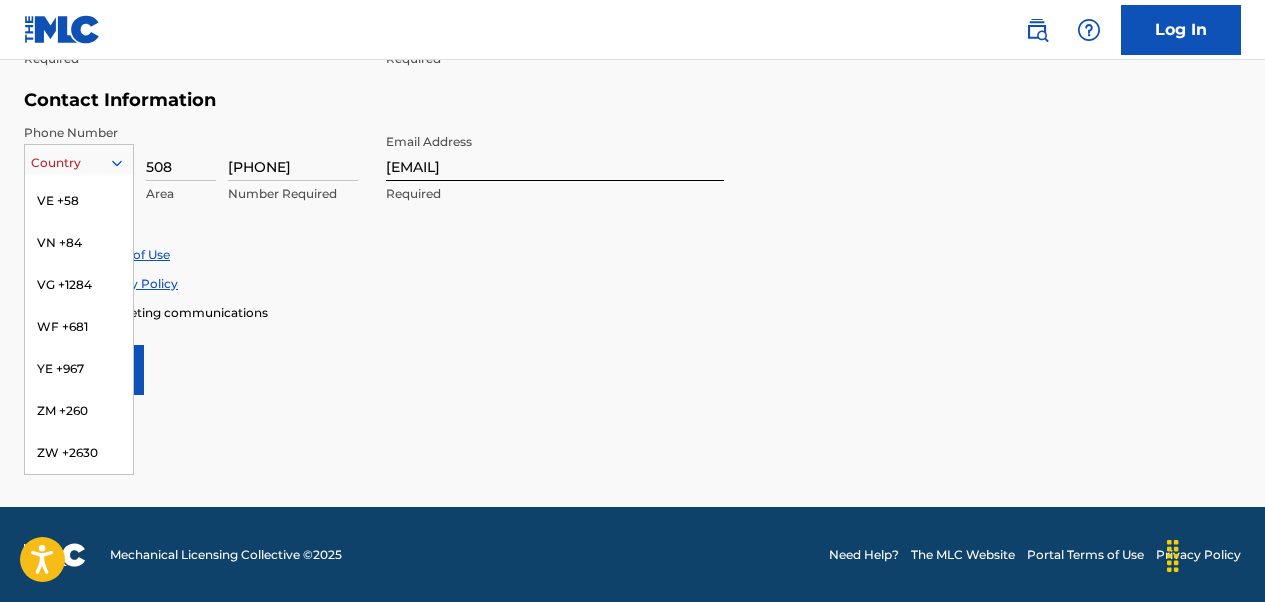 scroll, scrollTop: 0, scrollLeft: 0, axis: both 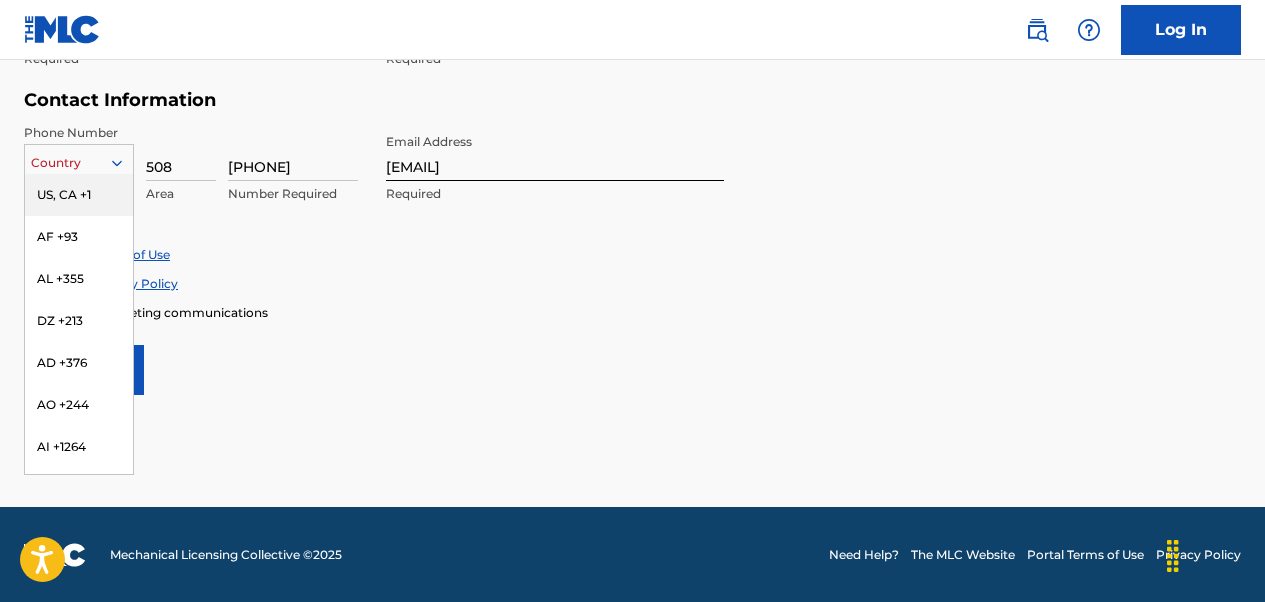 click on "US, CA +1" at bounding box center (79, 195) 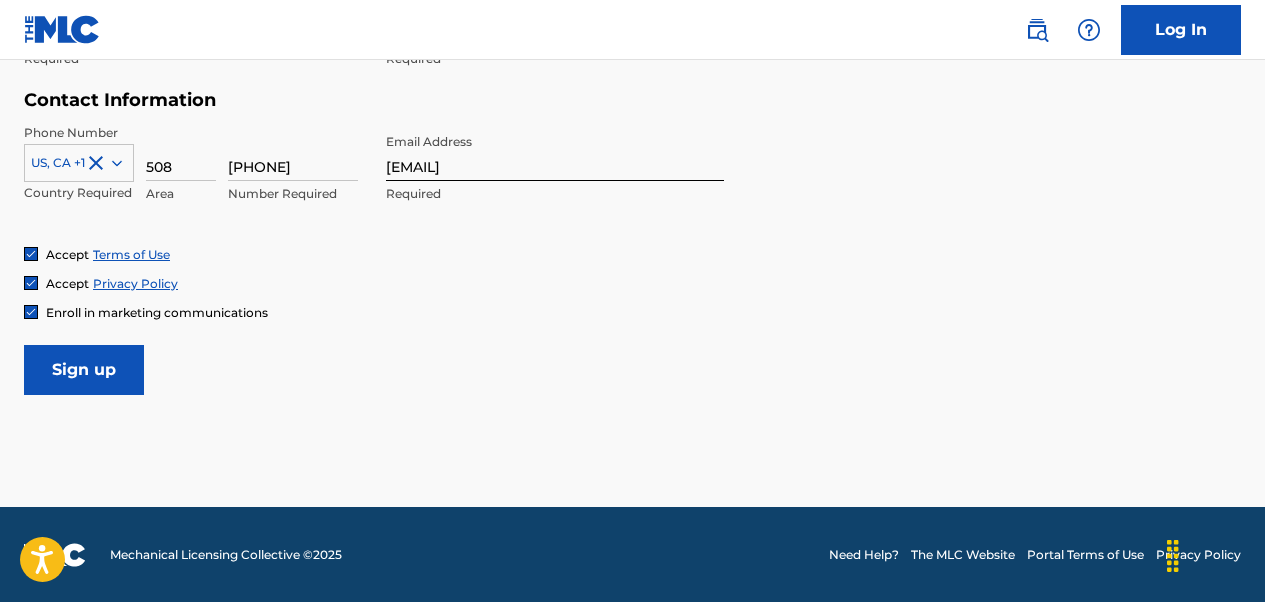 click on "[PHONE] [EMAIL]" at bounding box center (374, 185) 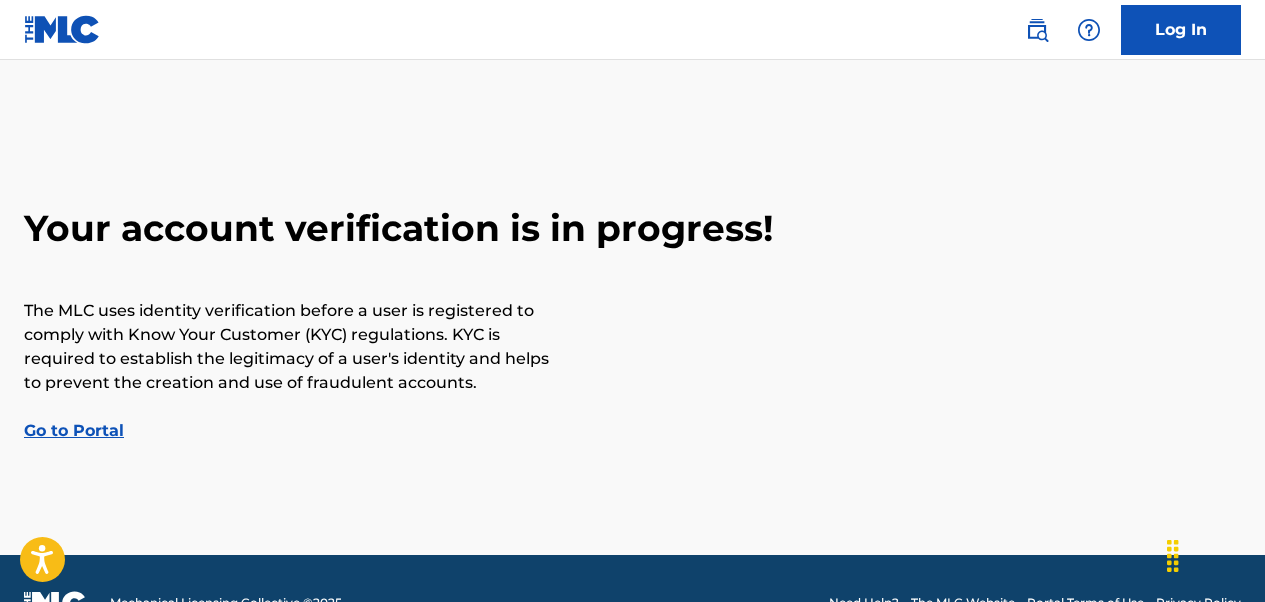 scroll, scrollTop: 0, scrollLeft: 0, axis: both 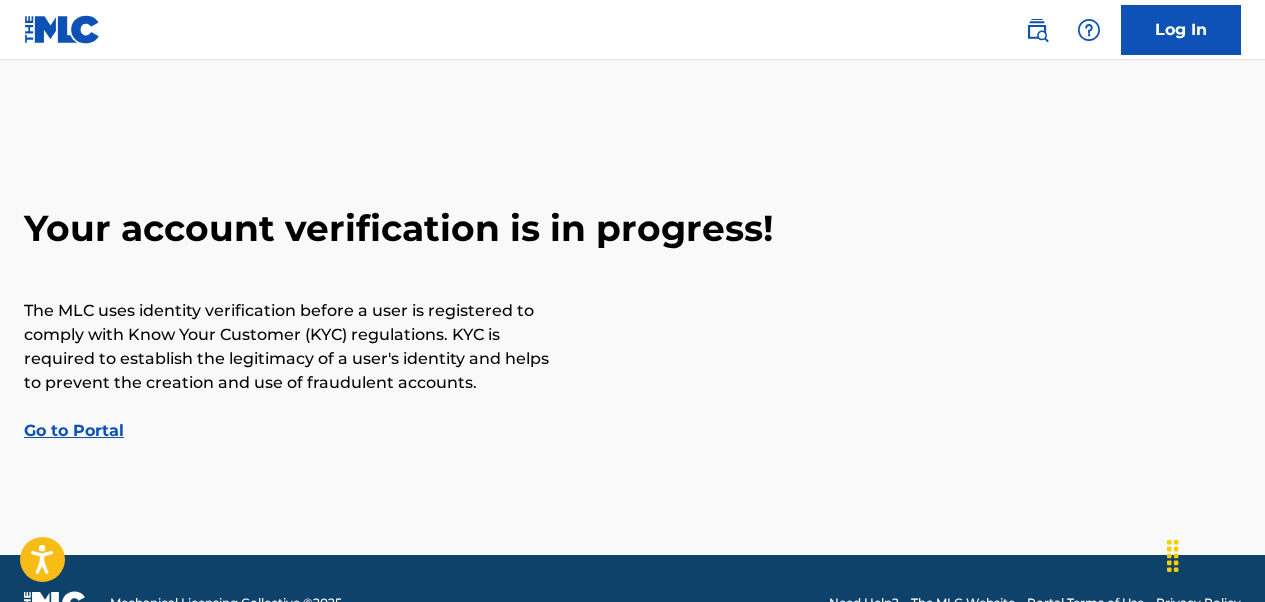click on "Go to Portal" at bounding box center (74, 430) 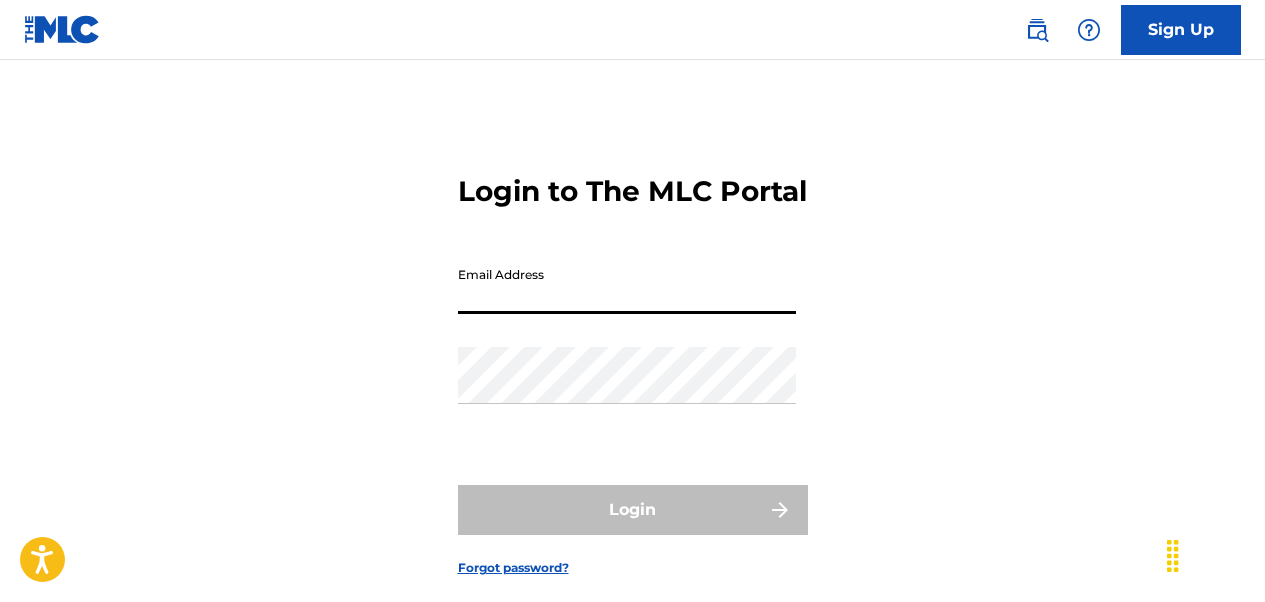 click on "Email Address" at bounding box center [627, 285] 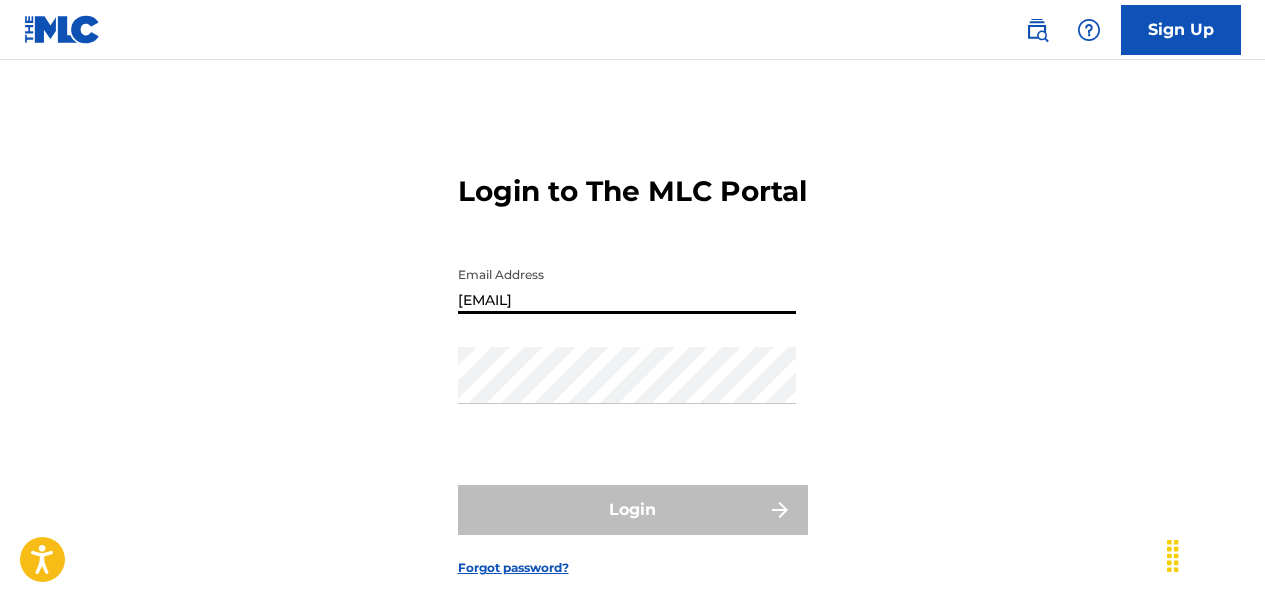 type on "[EMAIL]" 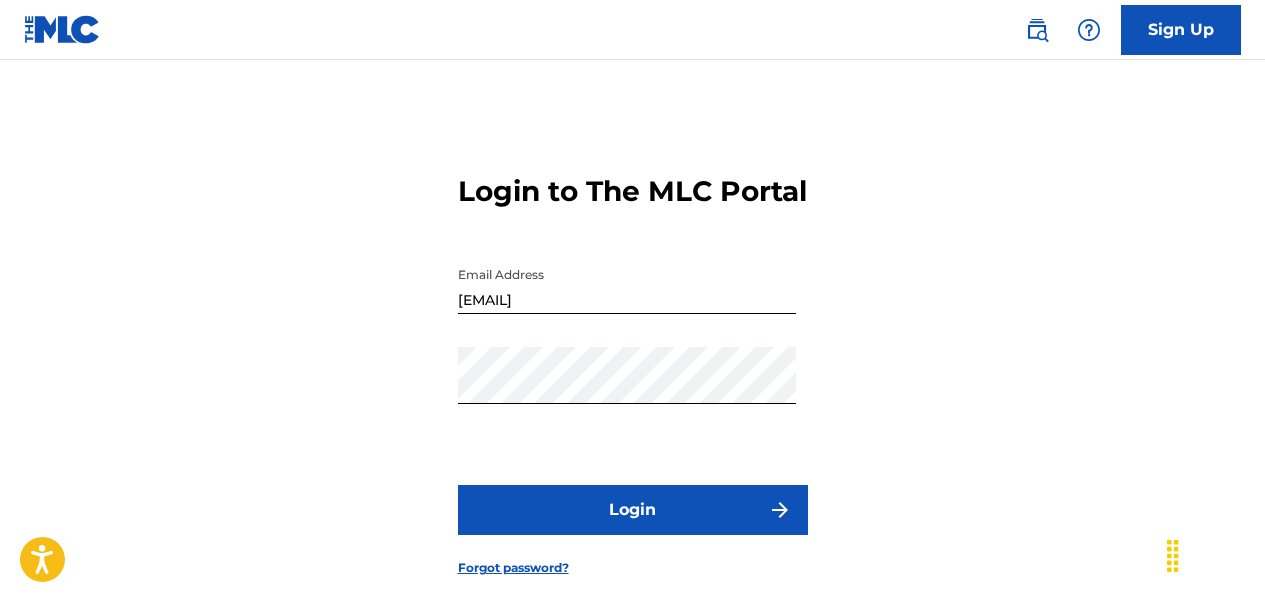 click on "Login" at bounding box center (633, 510) 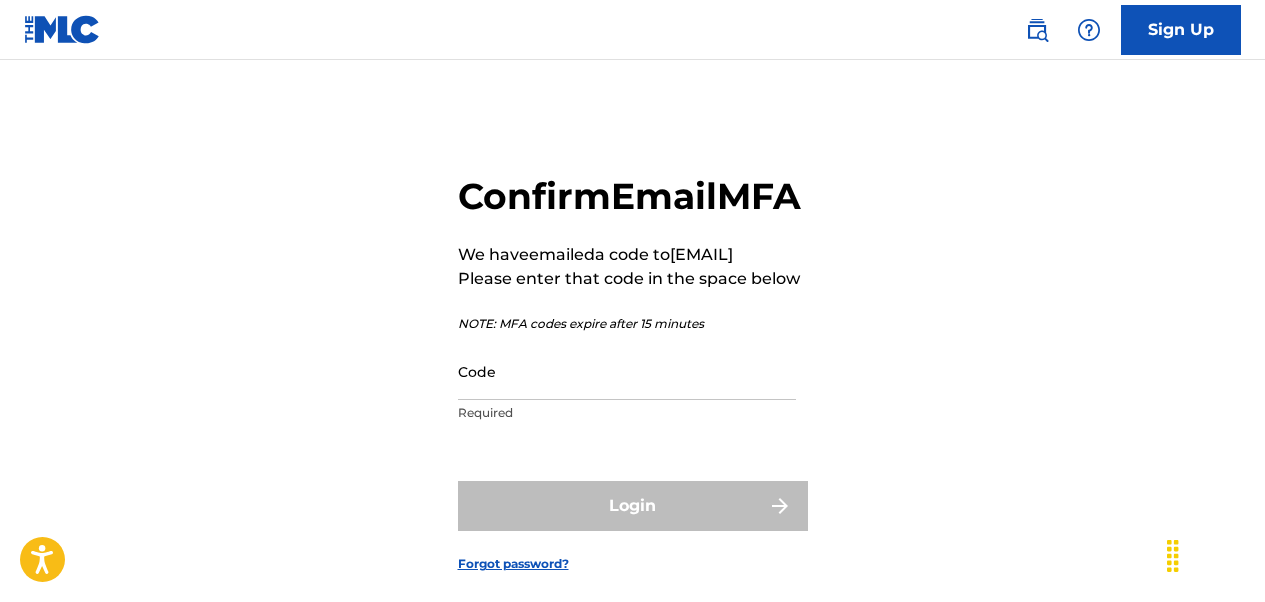 scroll, scrollTop: 100, scrollLeft: 0, axis: vertical 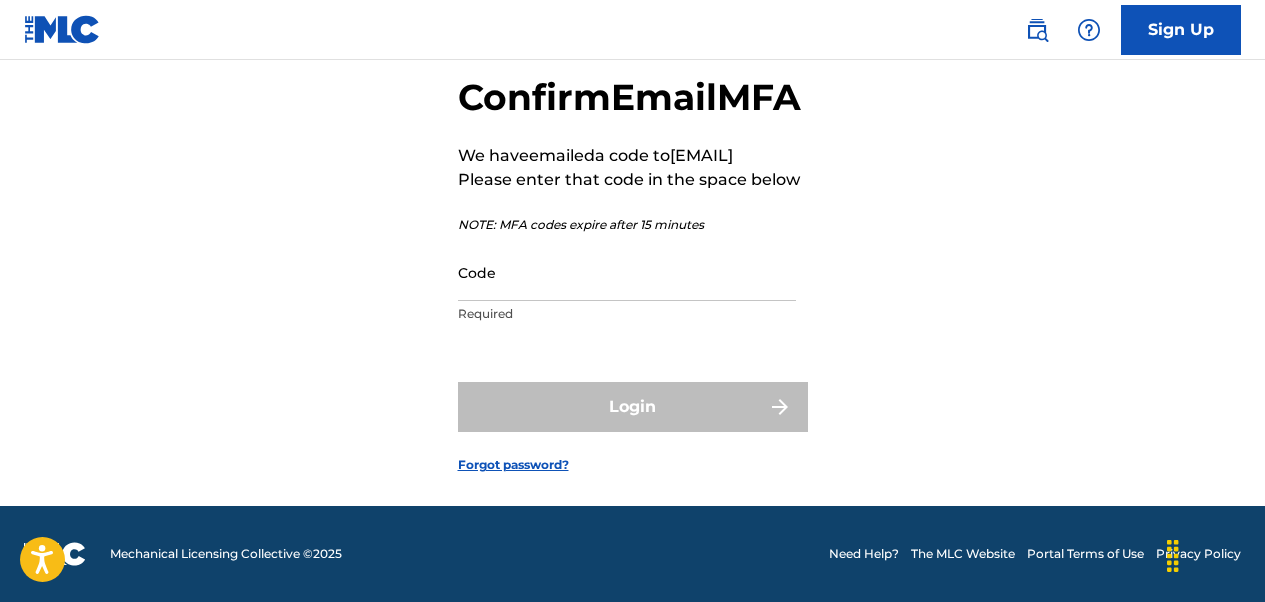 click on "Code" at bounding box center (627, 272) 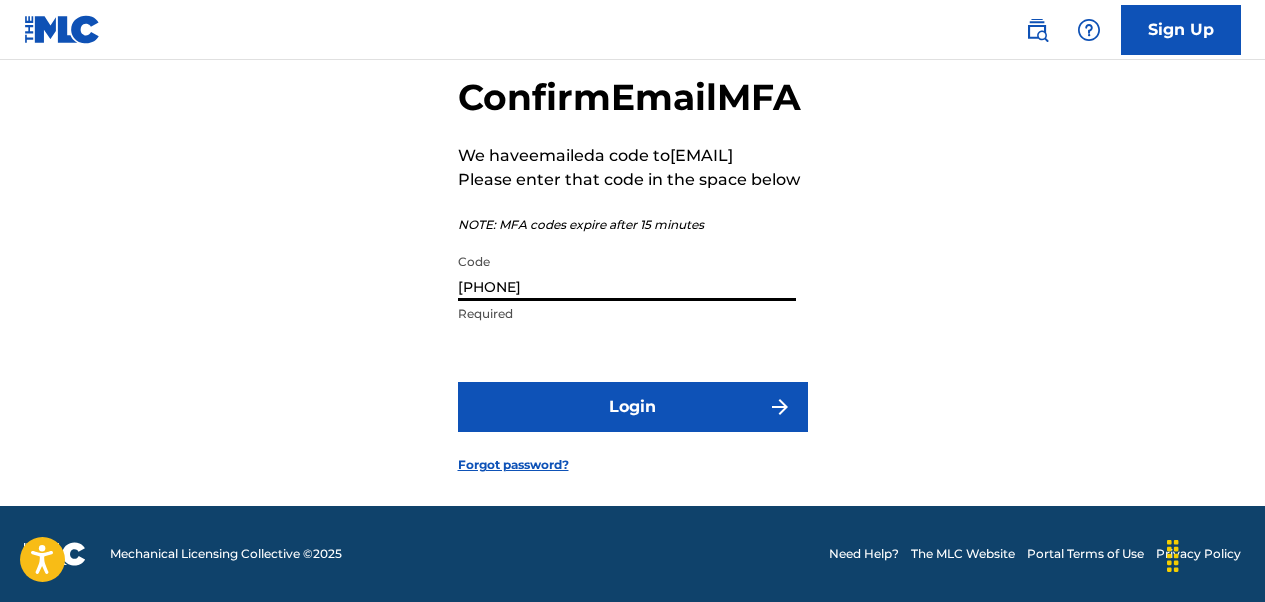 type on "[PHONE]" 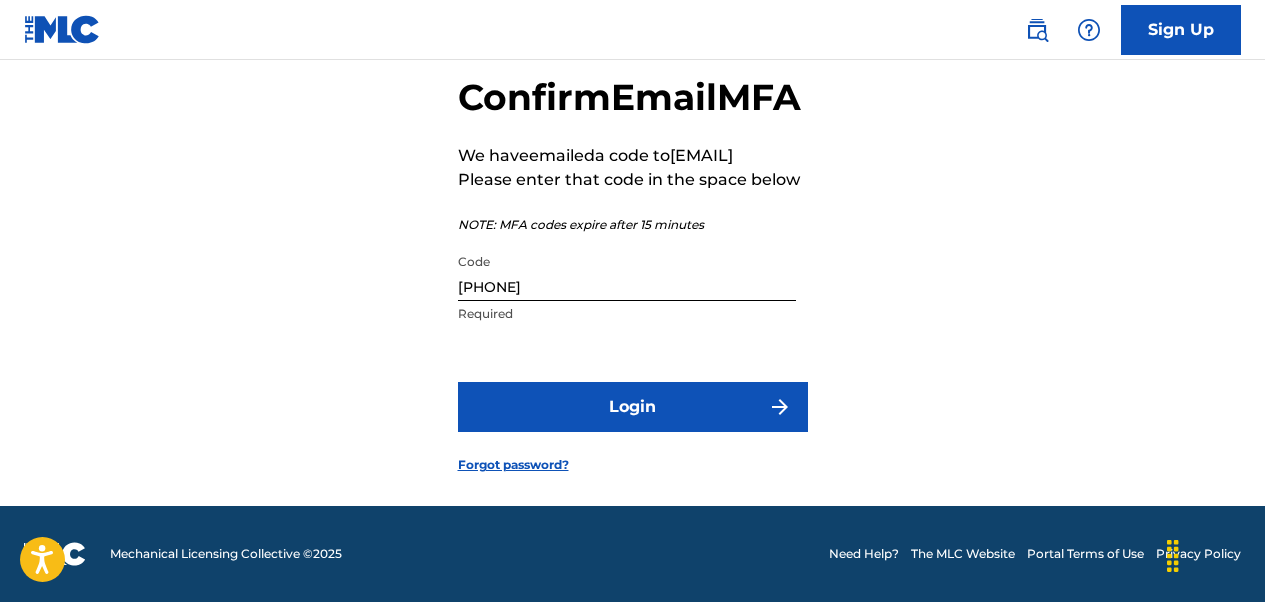 click on "Login" at bounding box center [633, 407] 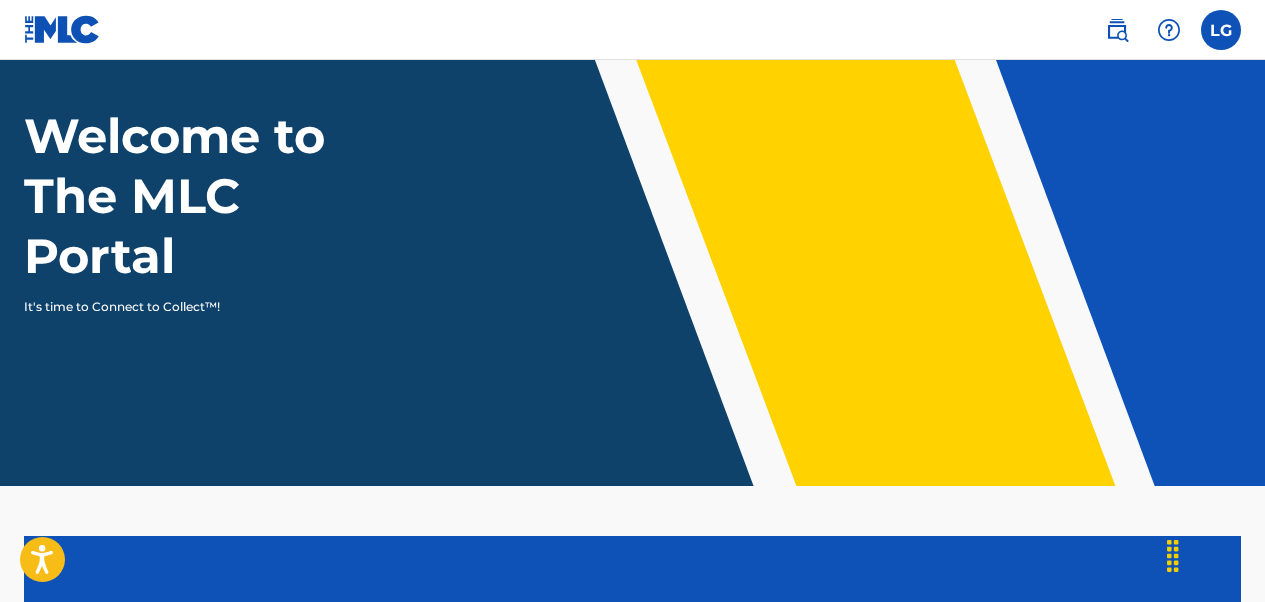 scroll, scrollTop: 0, scrollLeft: 0, axis: both 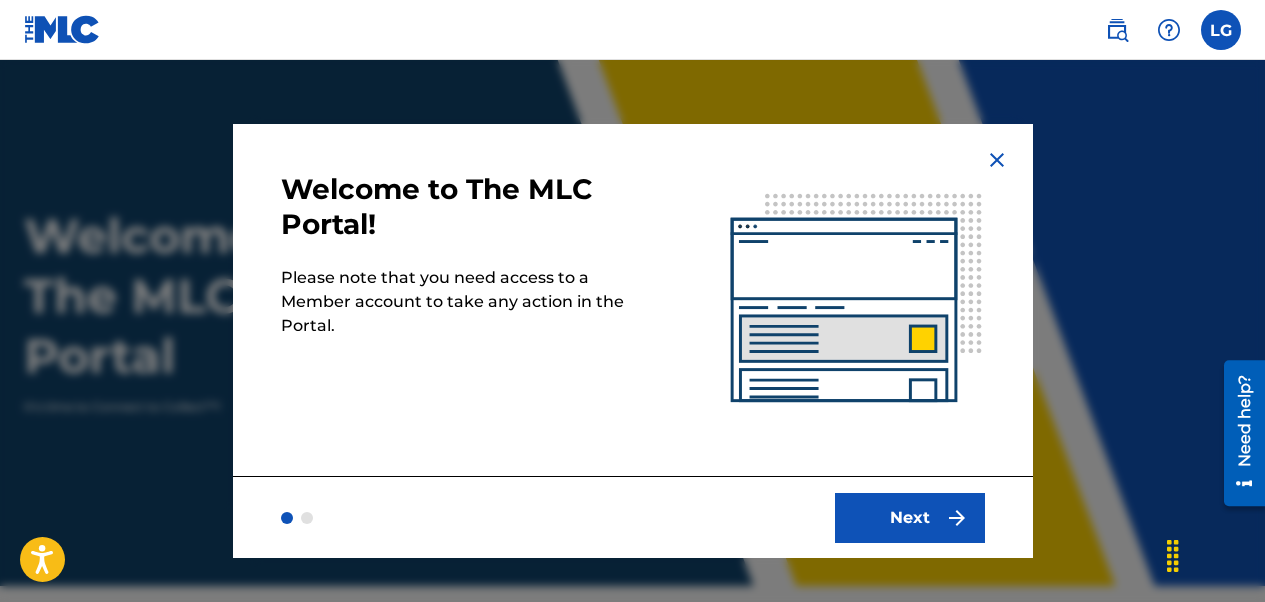 click on "Next" at bounding box center [910, 518] 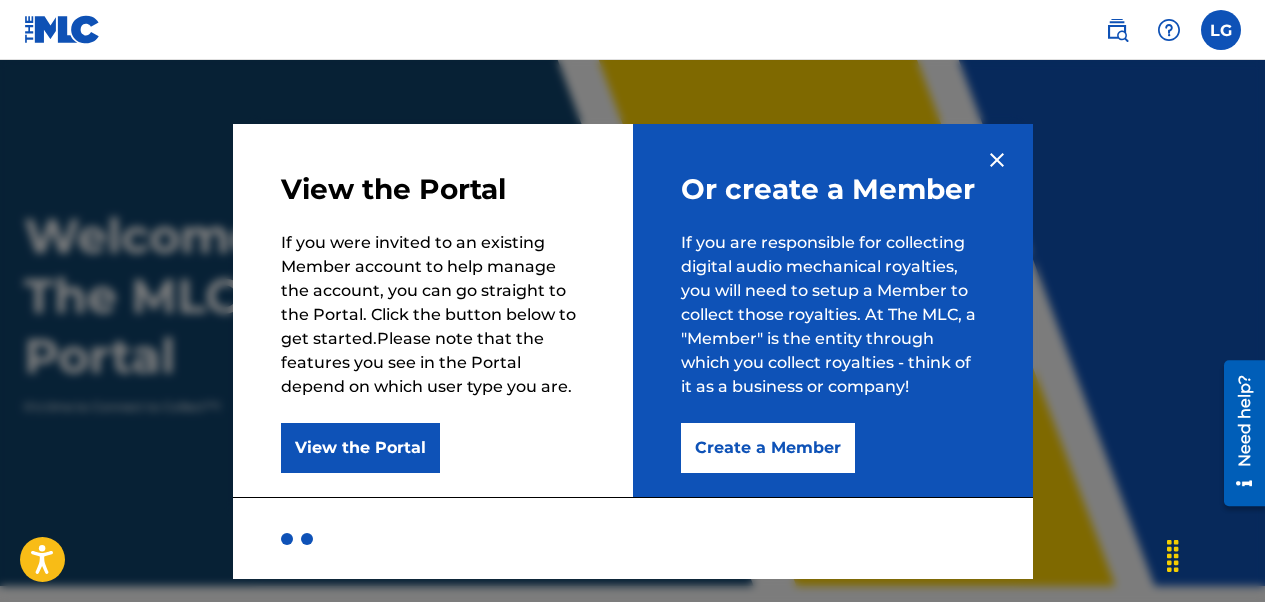 click on "Create a Member" at bounding box center (768, 448) 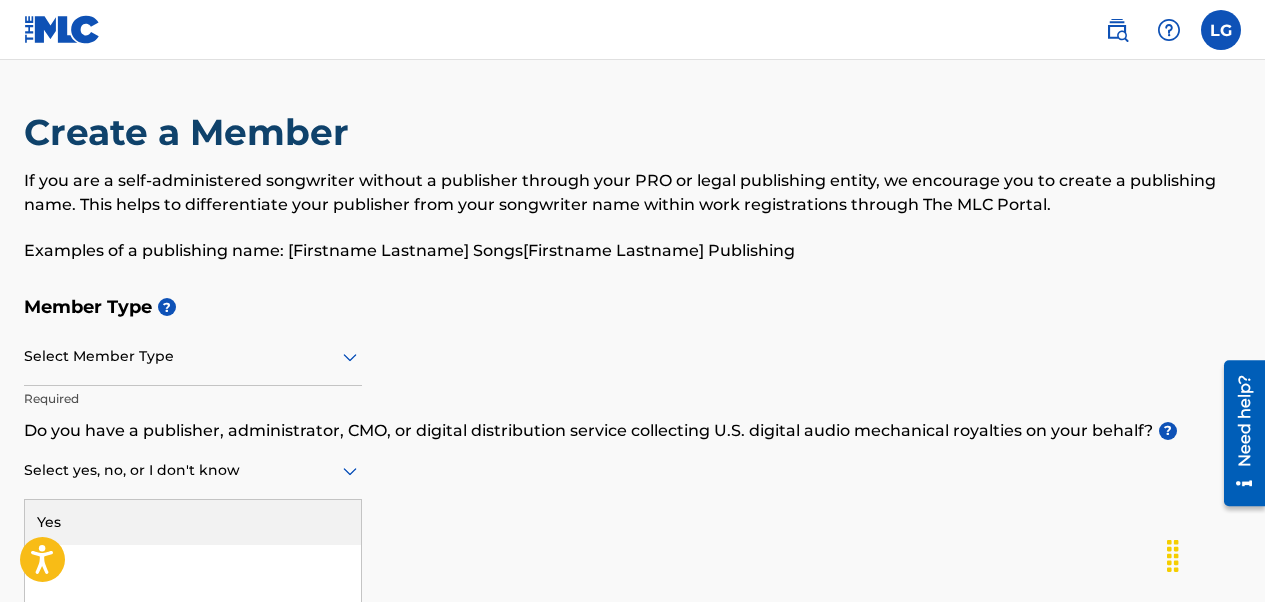 click on "Select yes, no, or I don't know" at bounding box center (193, 471) 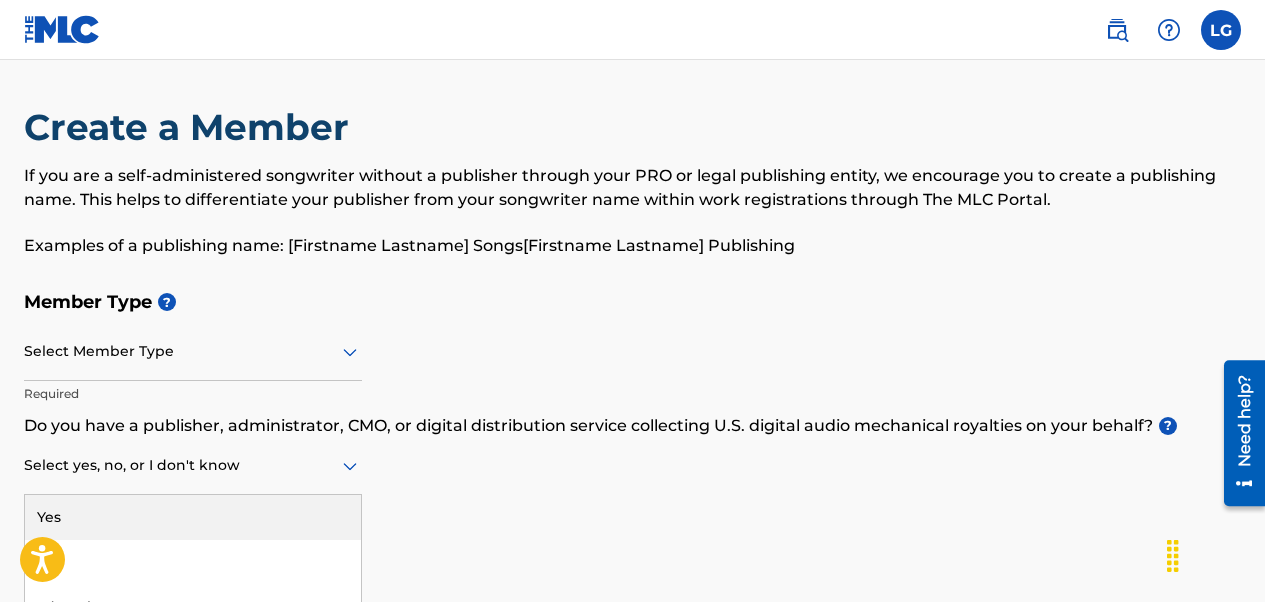 click on "Select Member Type" at bounding box center [193, 352] 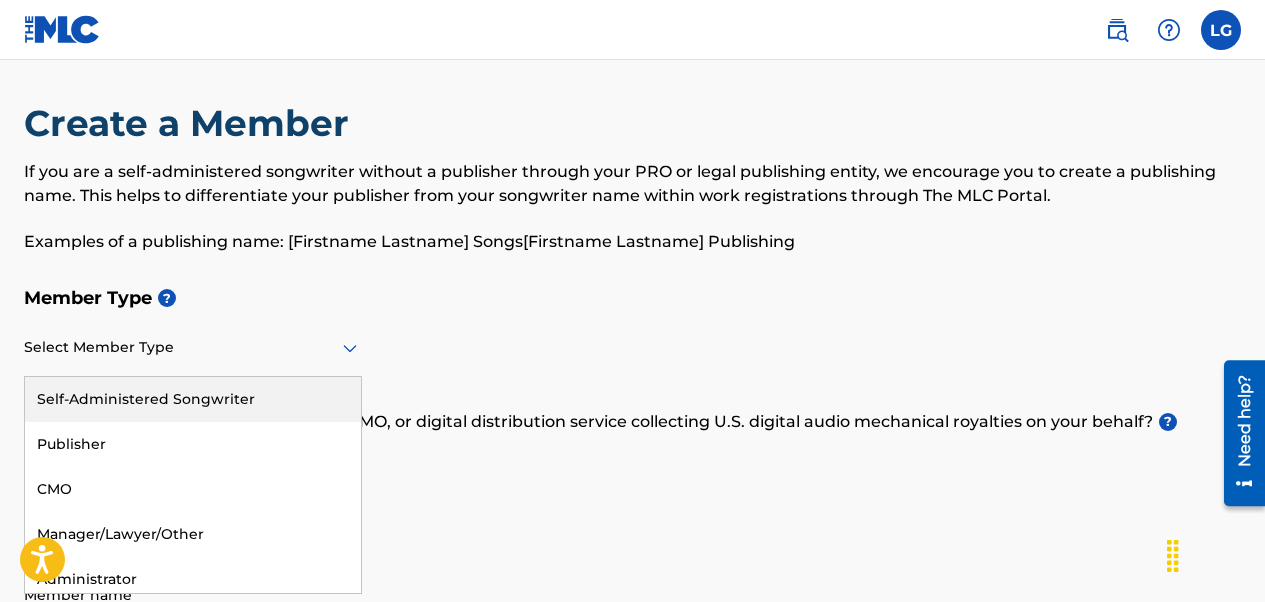 scroll, scrollTop: 9, scrollLeft: 0, axis: vertical 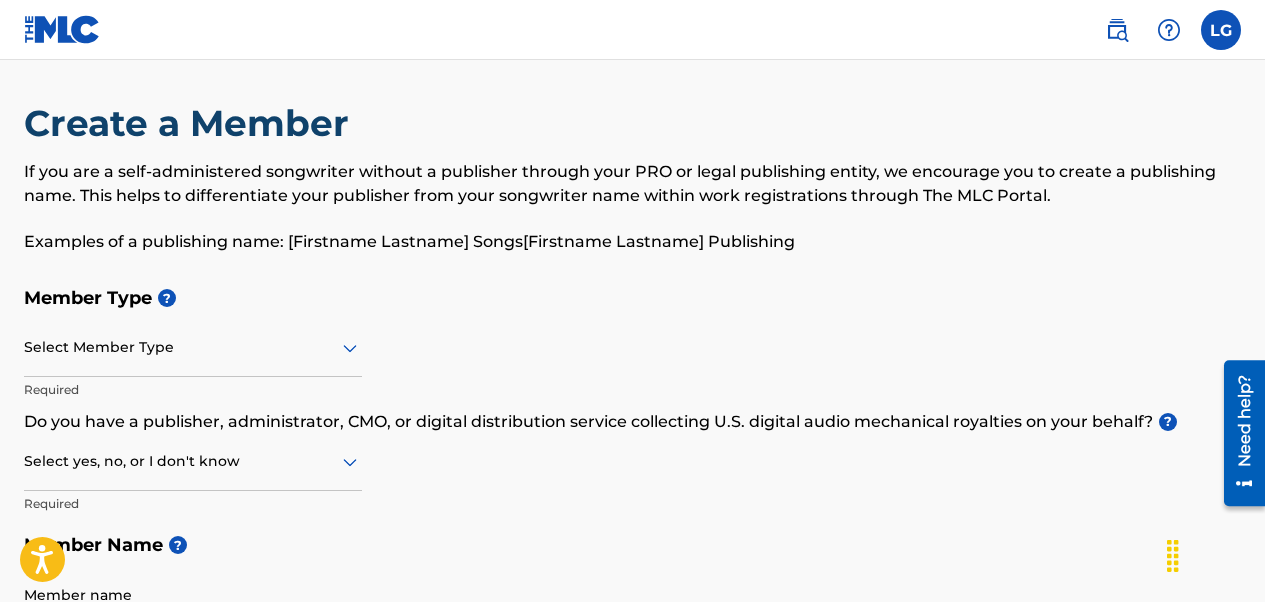 click at bounding box center [193, 347] 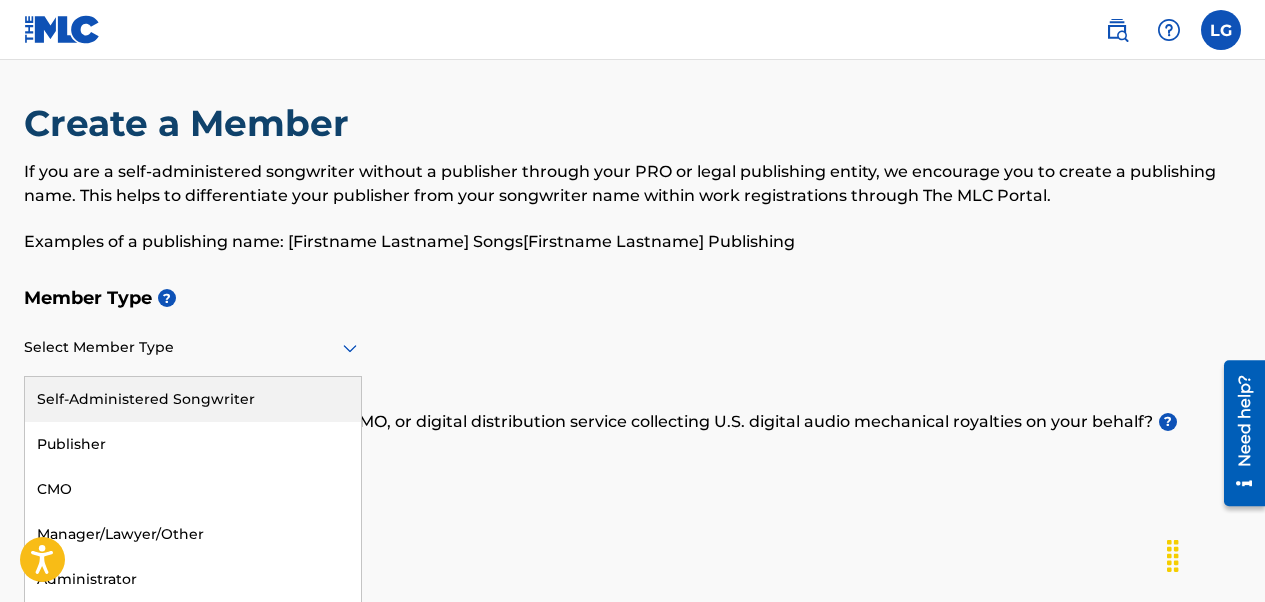 click on "Self-Administered Songwriter" at bounding box center [193, 399] 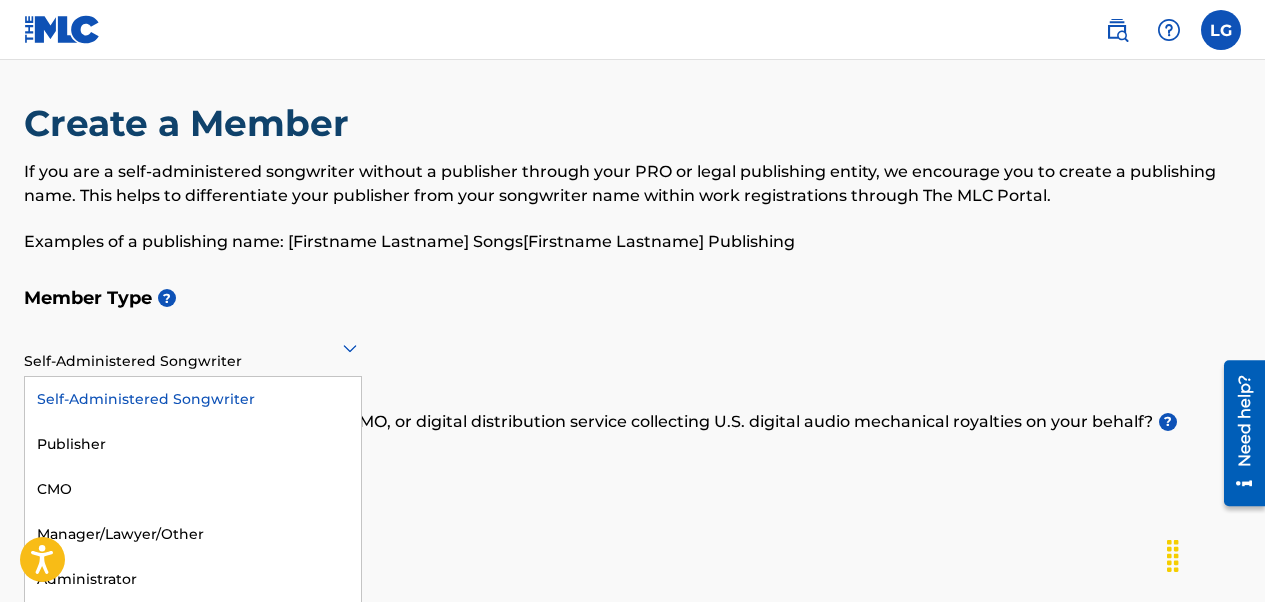click on "Self-Administered Songwriter" at bounding box center [193, 348] 